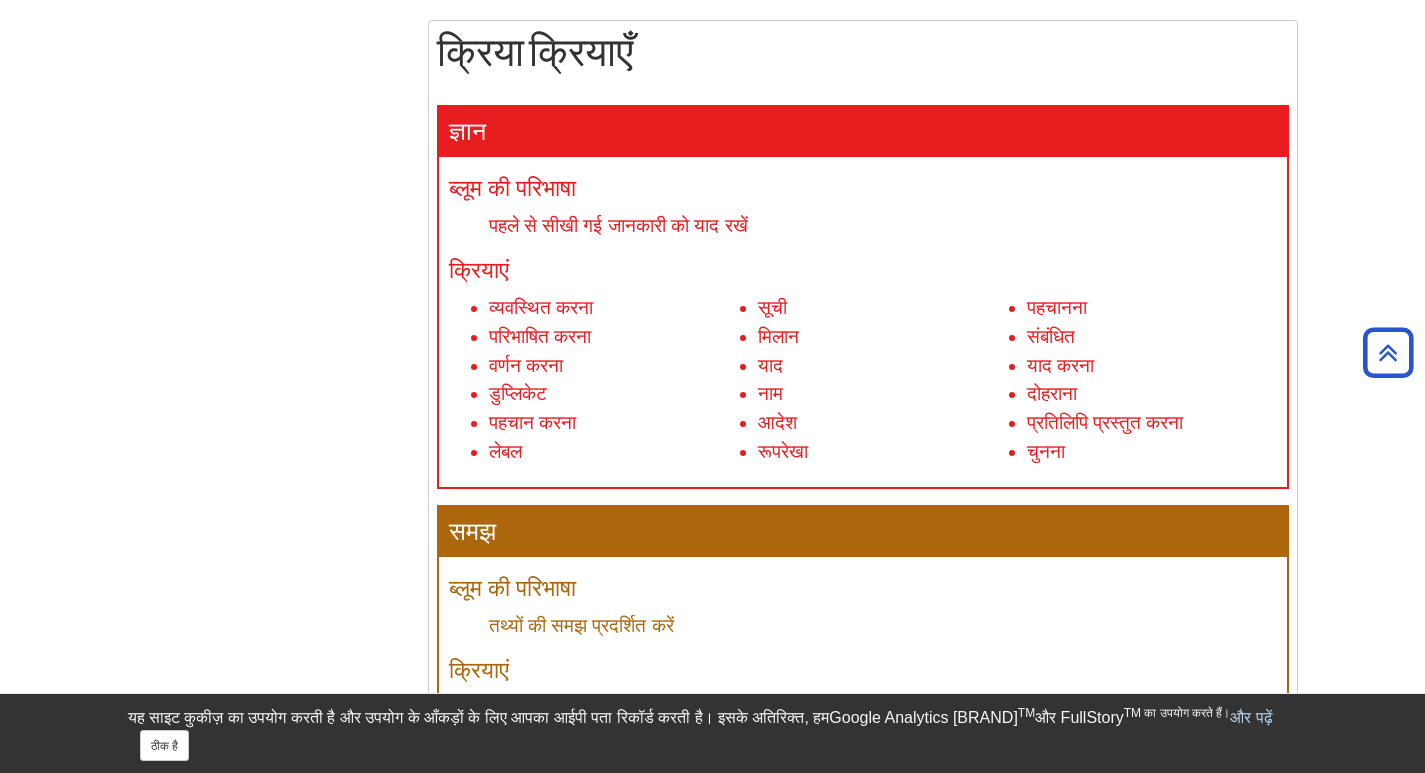 scroll, scrollTop: 700, scrollLeft: 0, axis: vertical 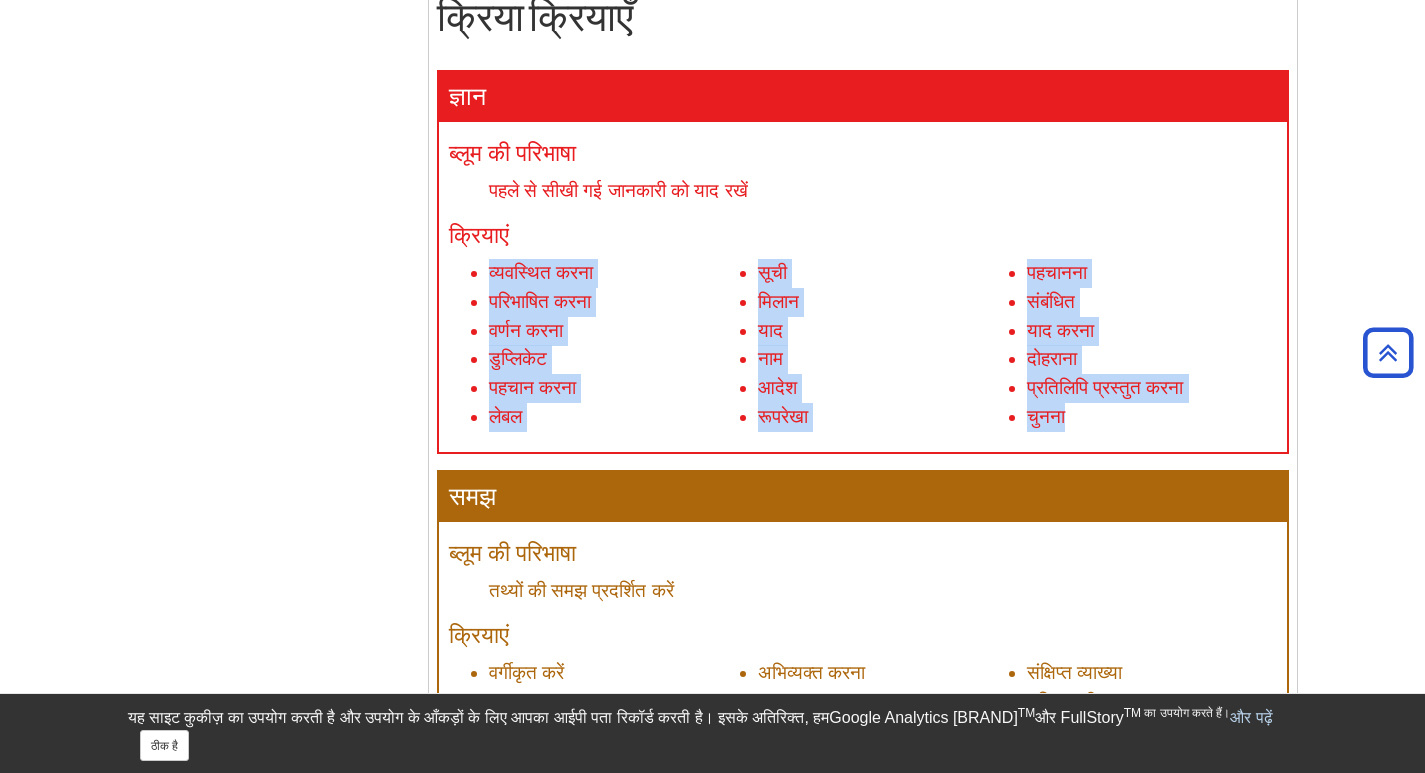 drag, startPoint x: 489, startPoint y: 286, endPoint x: 1095, endPoint y: 443, distance: 626.0072 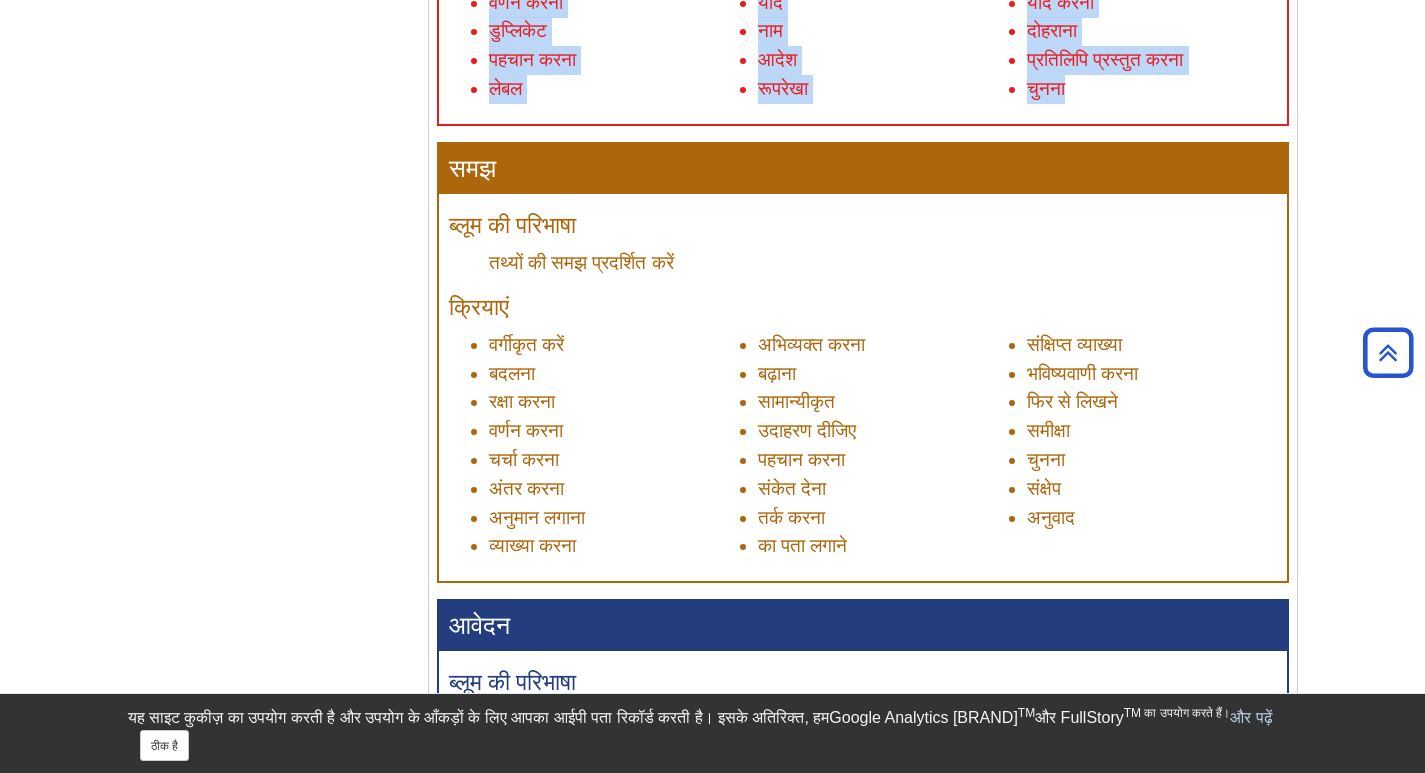 scroll, scrollTop: 1100, scrollLeft: 0, axis: vertical 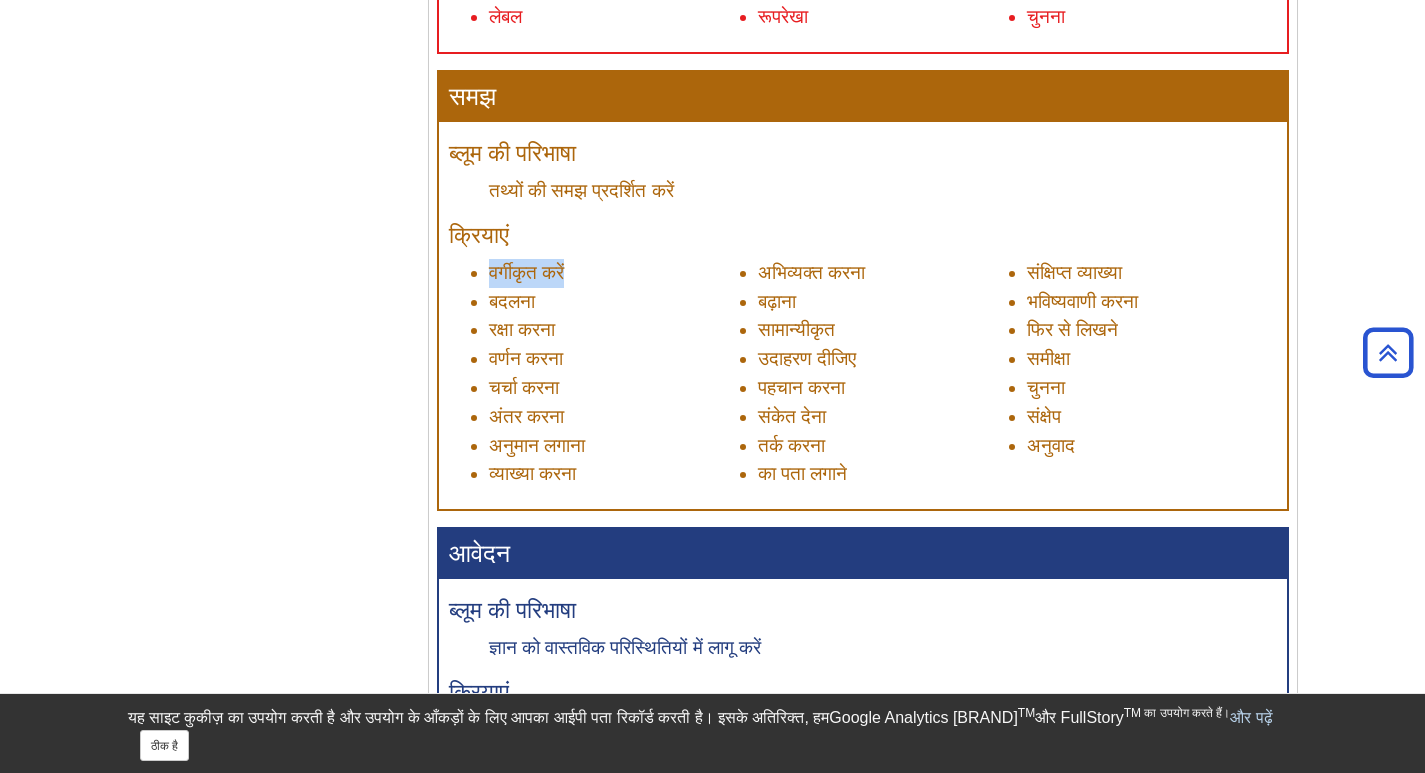 drag, startPoint x: 489, startPoint y: 282, endPoint x: 579, endPoint y: 299, distance: 91.591484 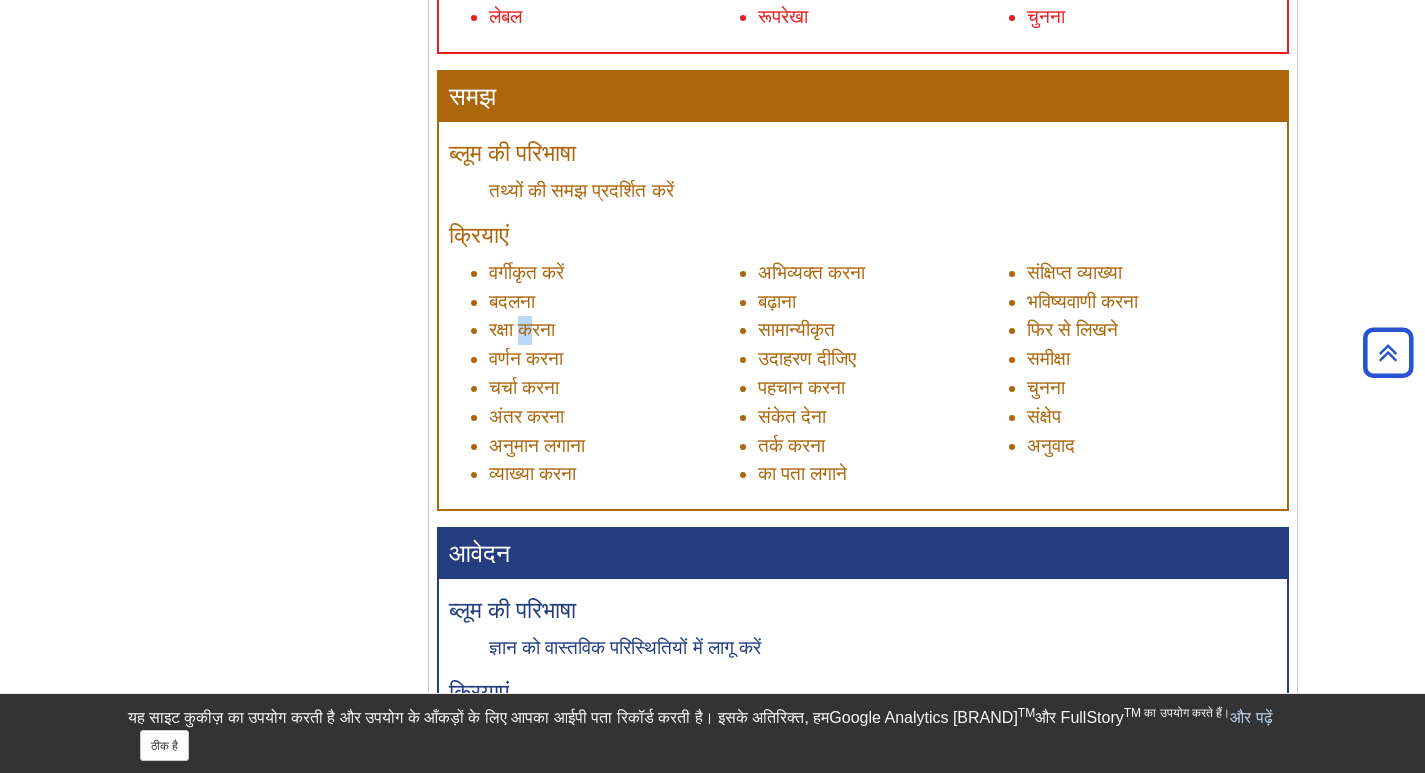 click on "रक्षा करना" at bounding box center (522, 329) 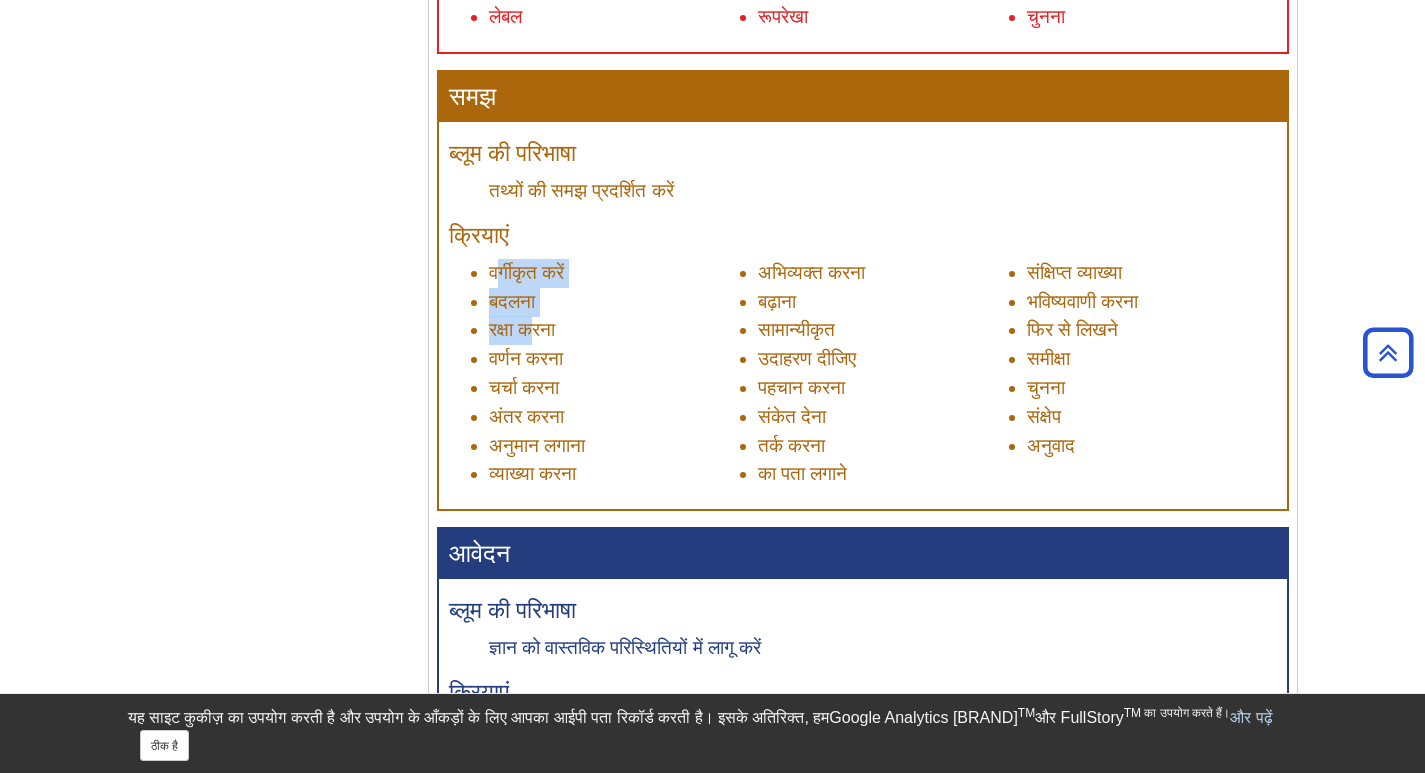 drag, startPoint x: 495, startPoint y: 287, endPoint x: 543, endPoint y: 334, distance: 67.17886 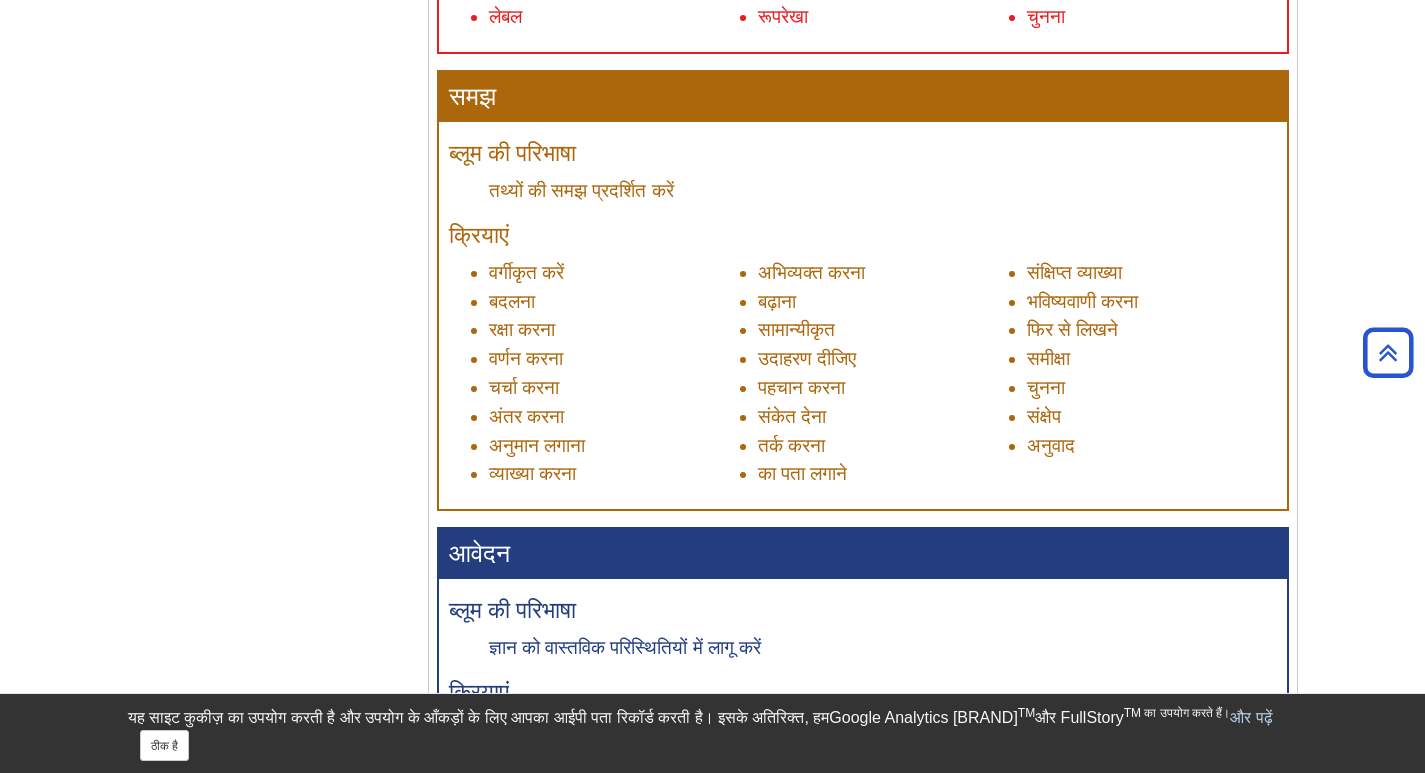 click on "वर्गीकृत करें
बदलना
रक्षा करना
वर्णन करना
चर्चा करना
अंतर करना
अनुमान लगाना
व्याख्या करना
अभिव्यक्त करना
बढ़ाना
सामान्यीकृत
उदाहरण दीजिए
पहचान करना
संकेत देना
तर्क करना
का पता लगाने
संक्षिप्त व्याख्या
भविष्यवाणी करना
फिर से लिखने
समीक्षा" at bounding box center (863, 374) 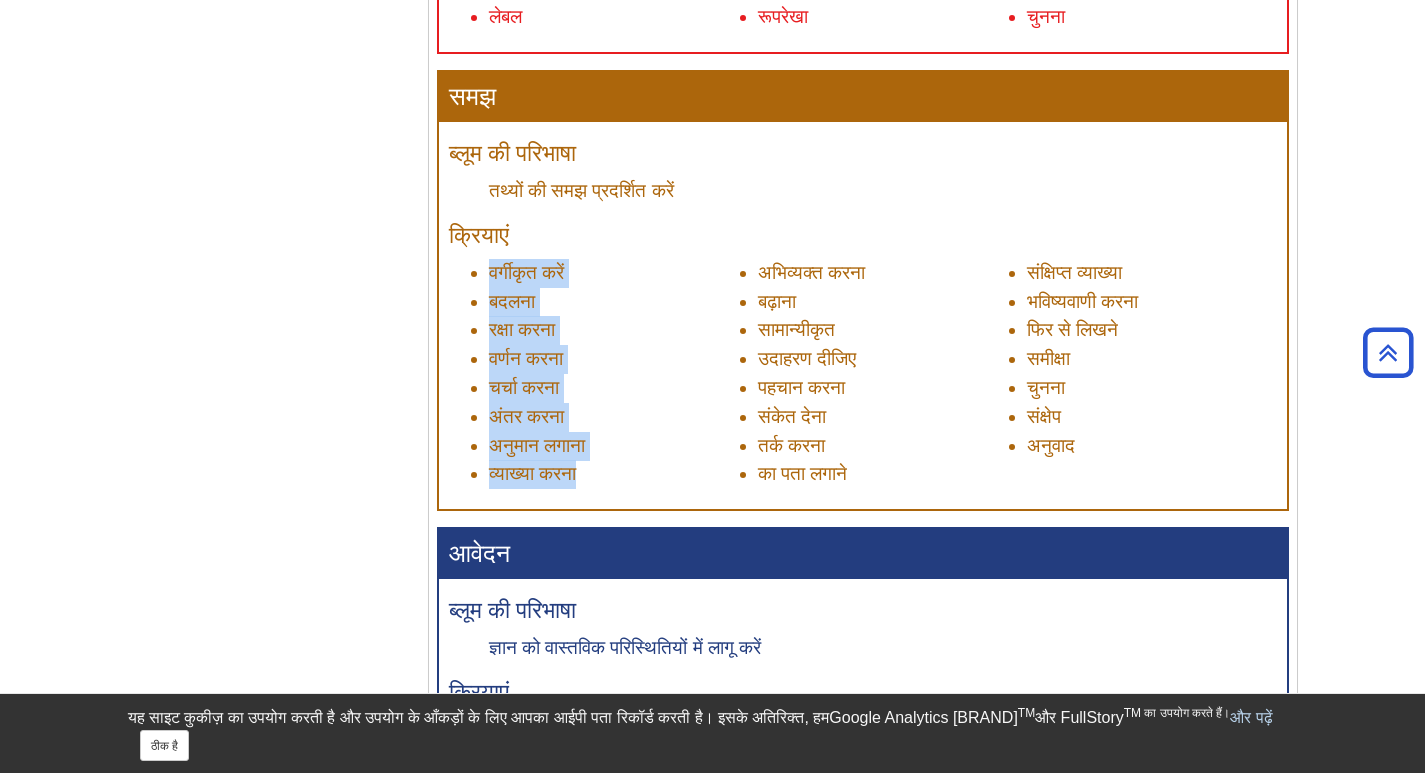 drag, startPoint x: 488, startPoint y: 283, endPoint x: 581, endPoint y: 472, distance: 210.64188 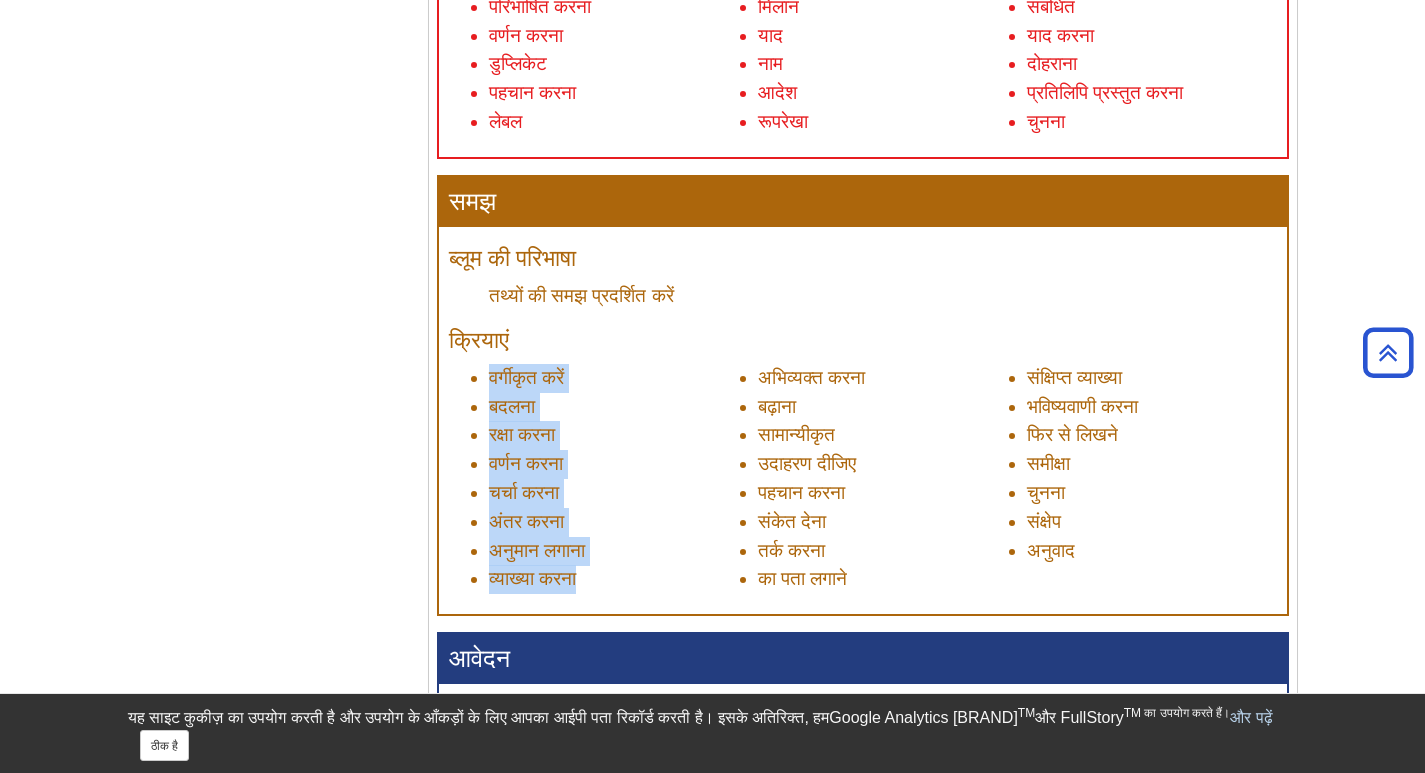 scroll, scrollTop: 1000, scrollLeft: 0, axis: vertical 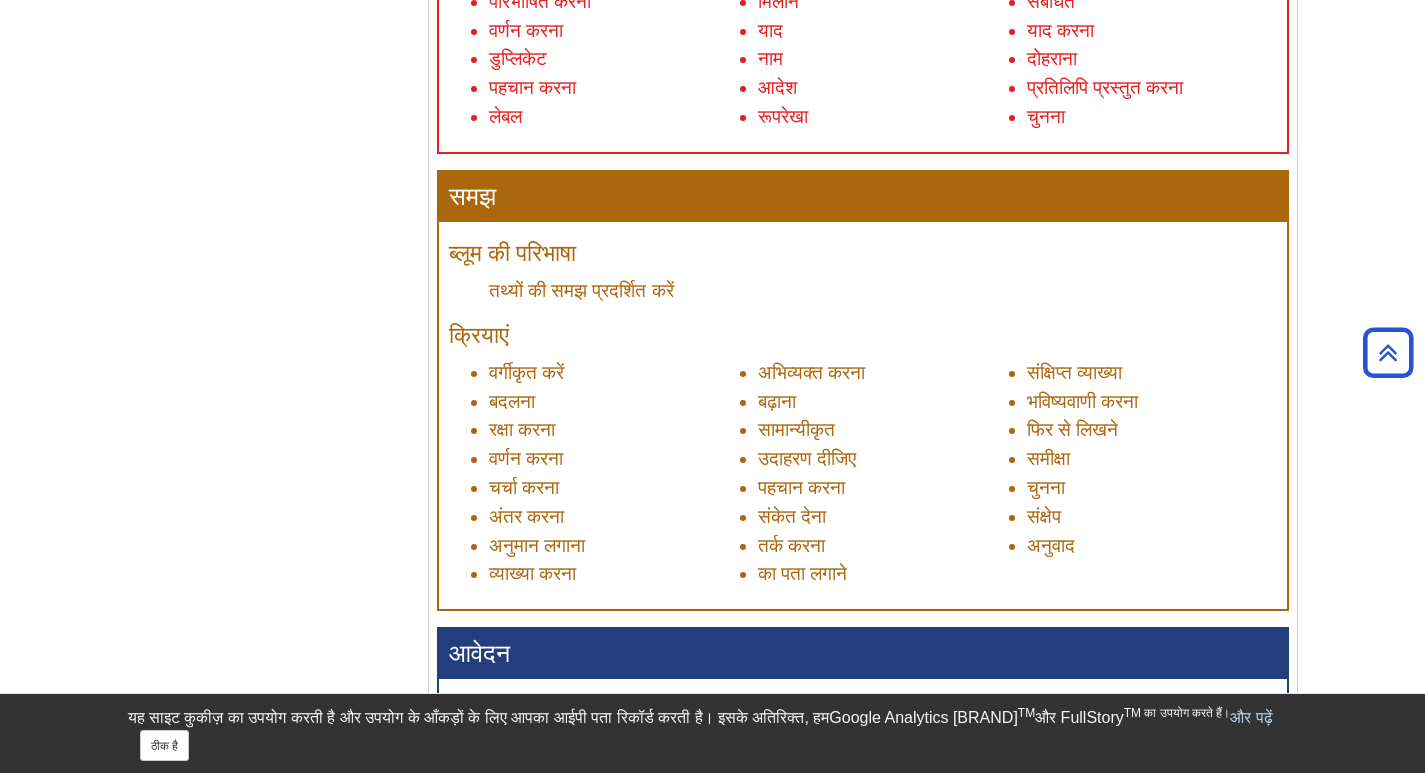 click on "अभिव्यक्त करना" at bounding box center (883, 373) 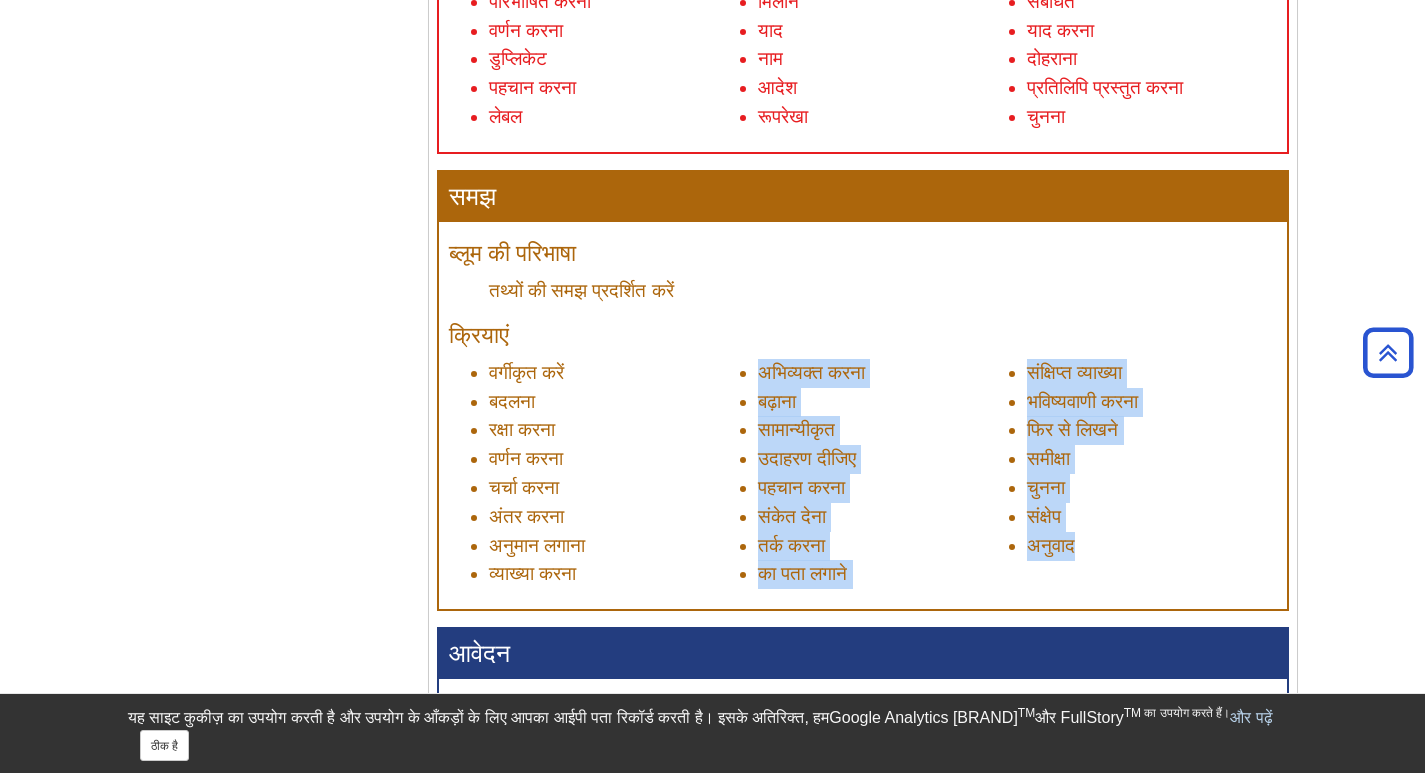drag, startPoint x: 750, startPoint y: 380, endPoint x: 1087, endPoint y: 583, distance: 393.41837 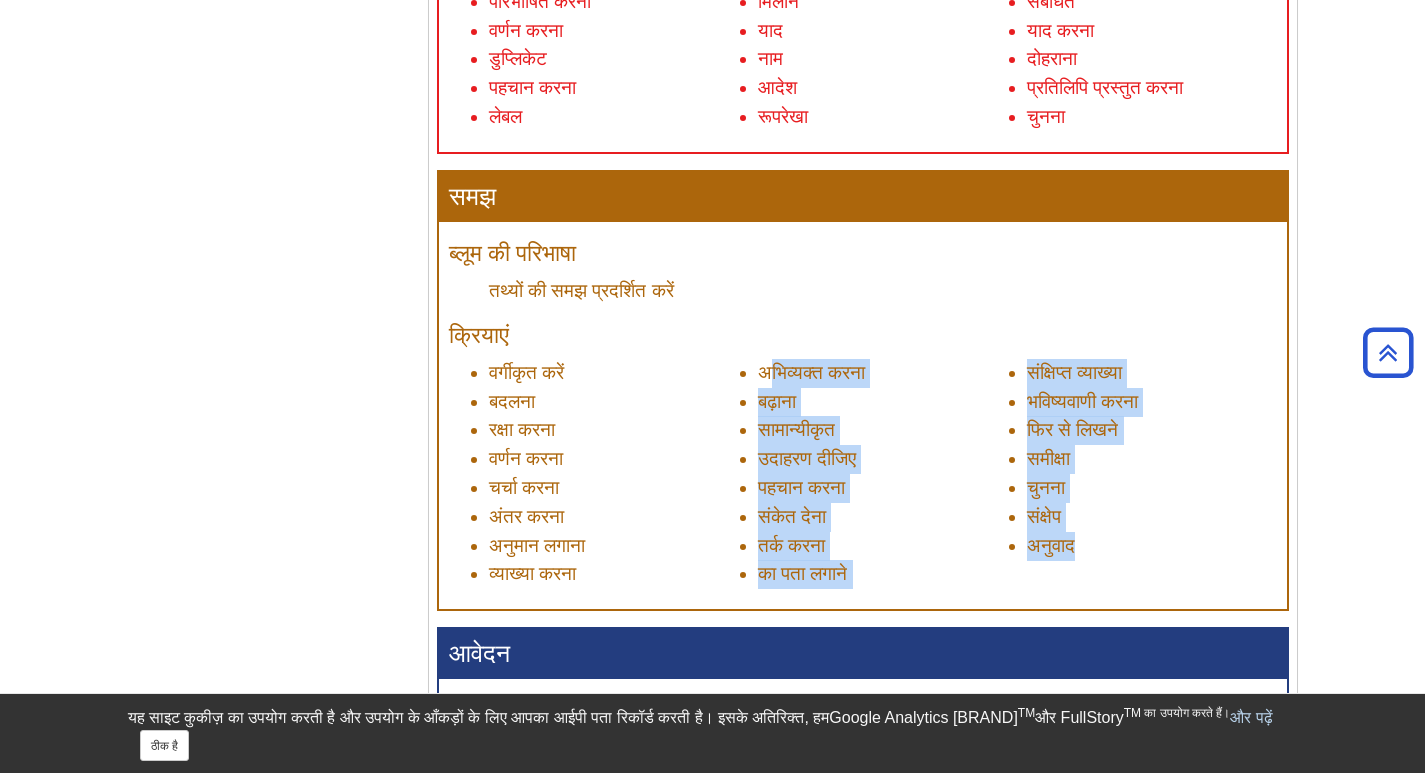 drag, startPoint x: 768, startPoint y: 380, endPoint x: 1093, endPoint y: 572, distance: 377.47714 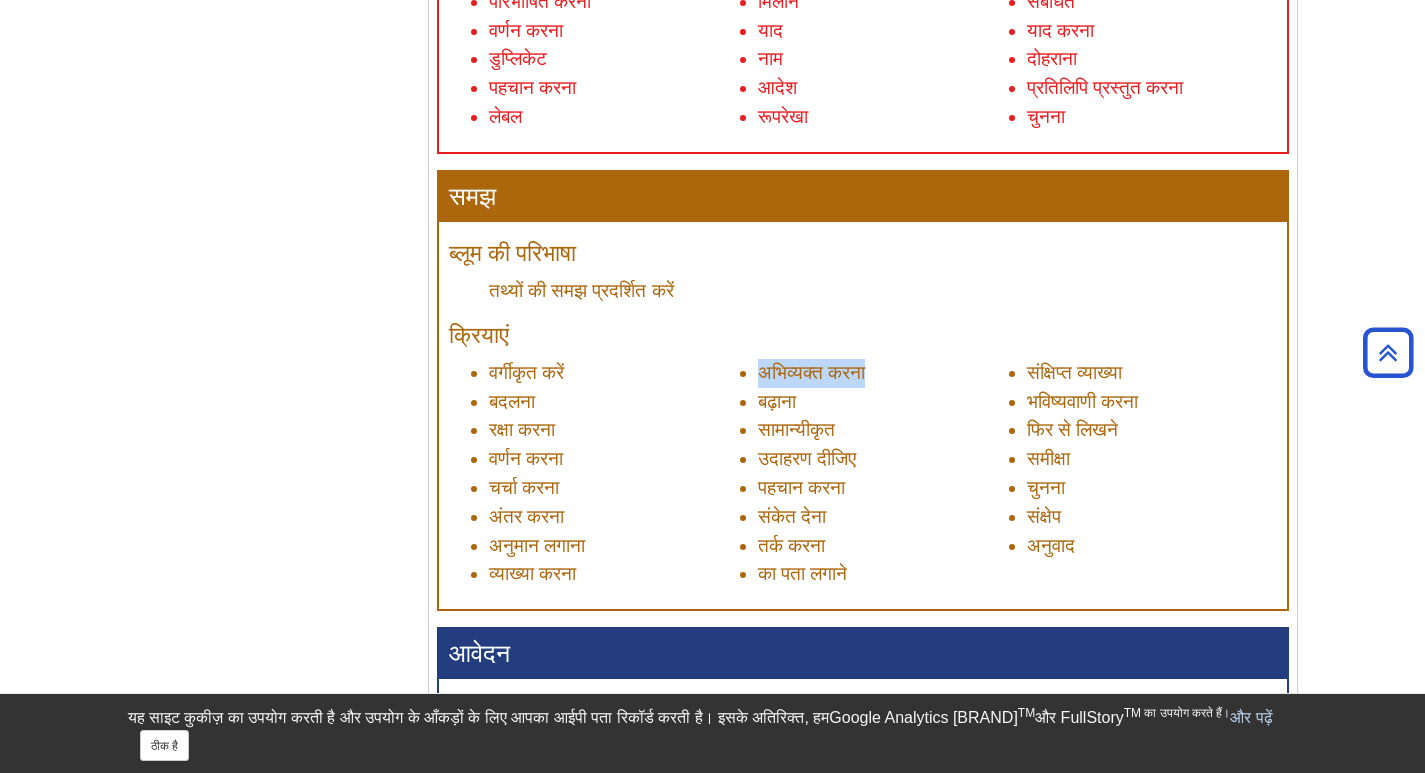 drag, startPoint x: 760, startPoint y: 383, endPoint x: 876, endPoint y: 388, distance: 116.10771 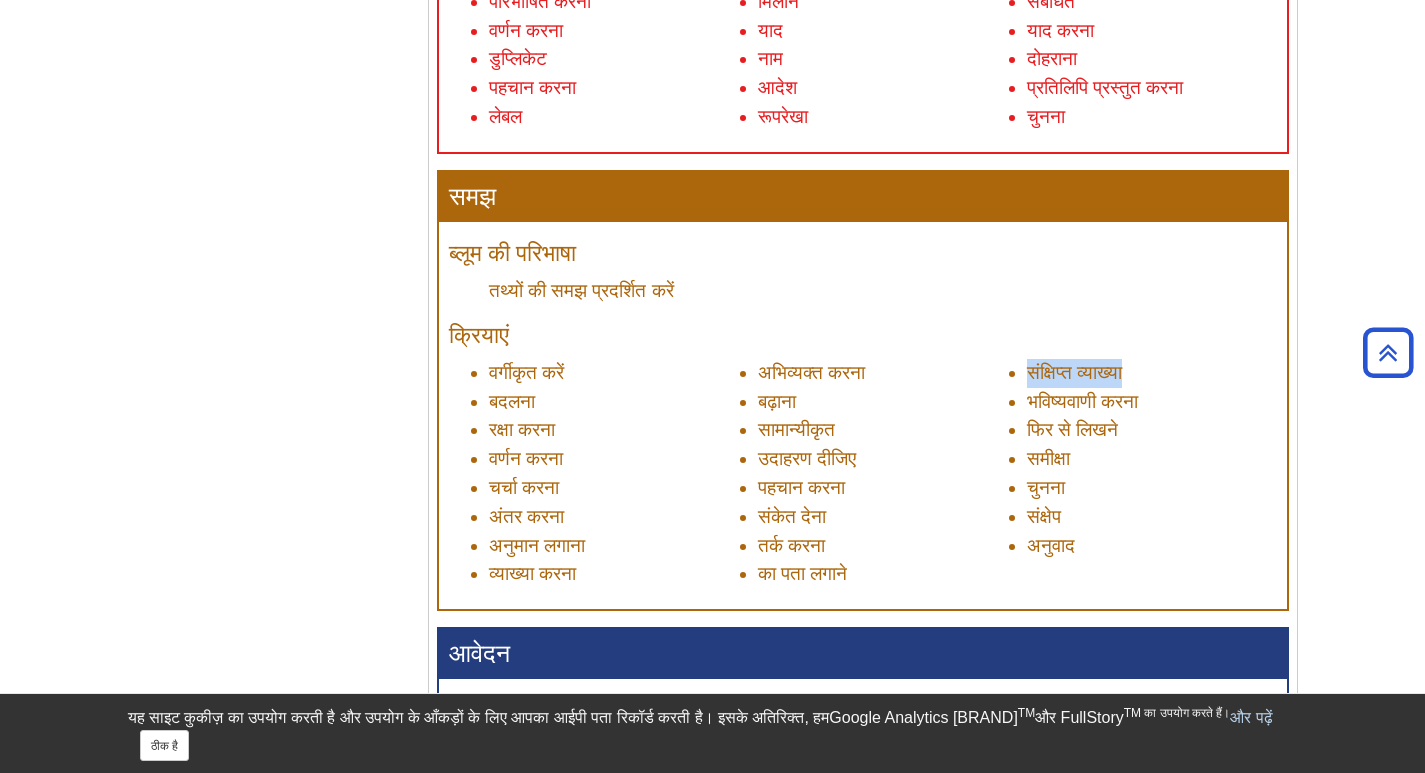 drag, startPoint x: 1033, startPoint y: 384, endPoint x: 1128, endPoint y: 388, distance: 95.084175 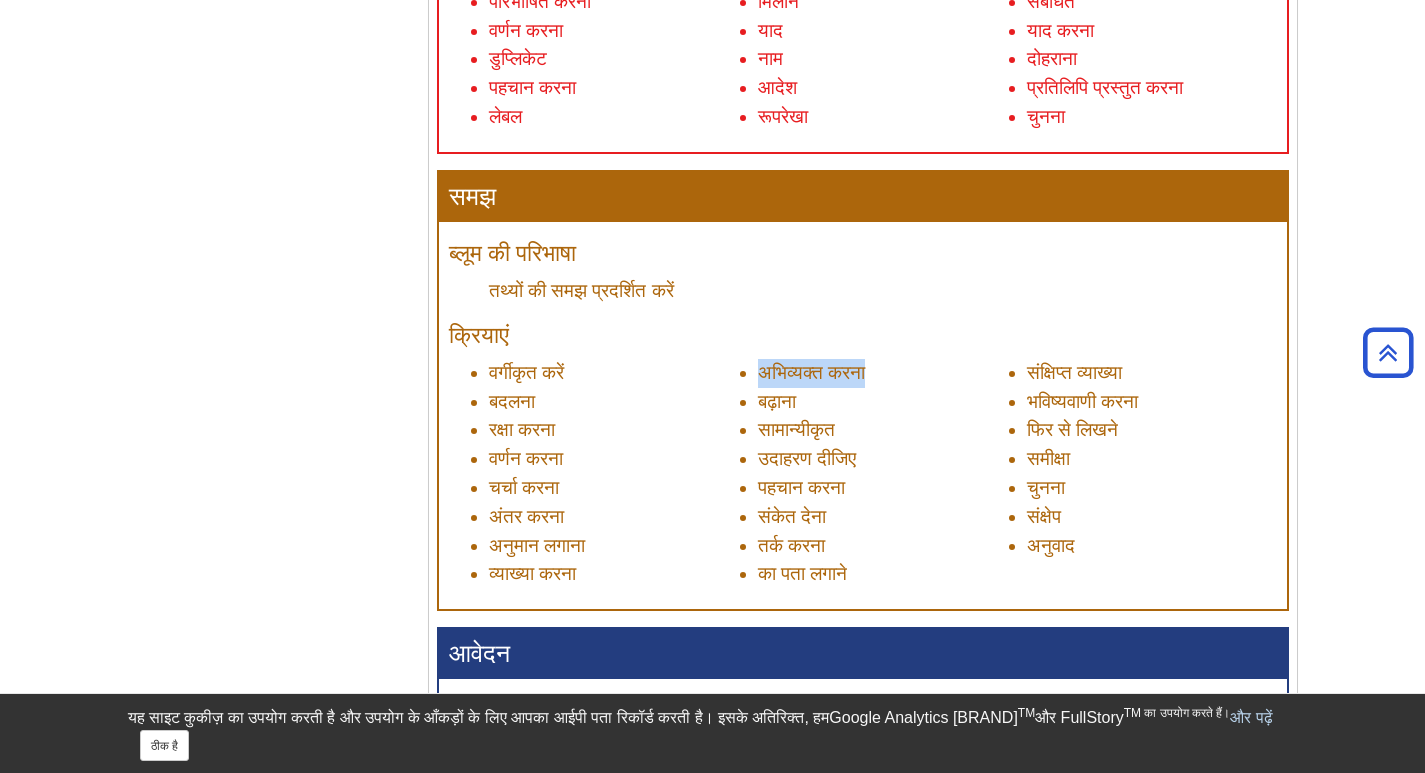 drag, startPoint x: 761, startPoint y: 388, endPoint x: 876, endPoint y: 390, distance: 115.01739 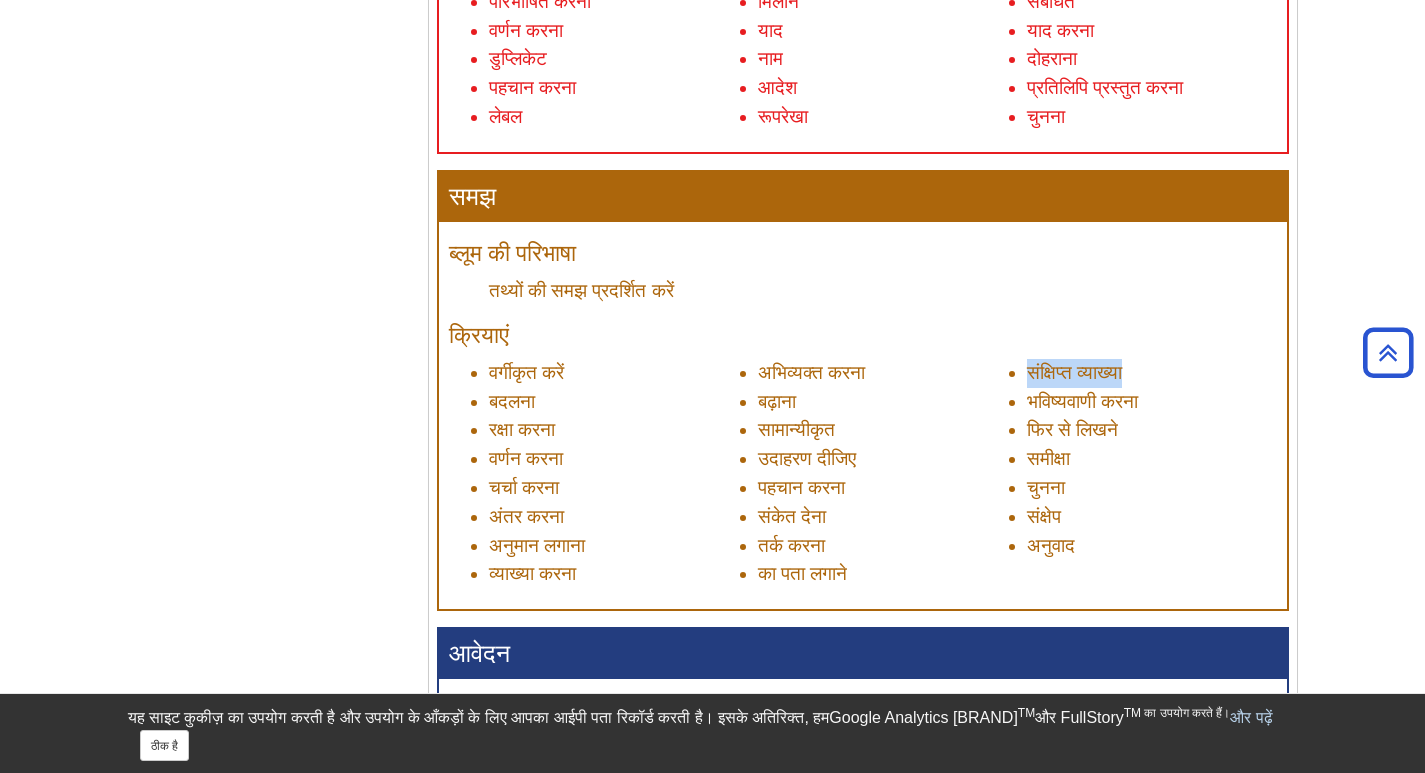 drag, startPoint x: 1028, startPoint y: 385, endPoint x: 1132, endPoint y: 383, distance: 104.019226 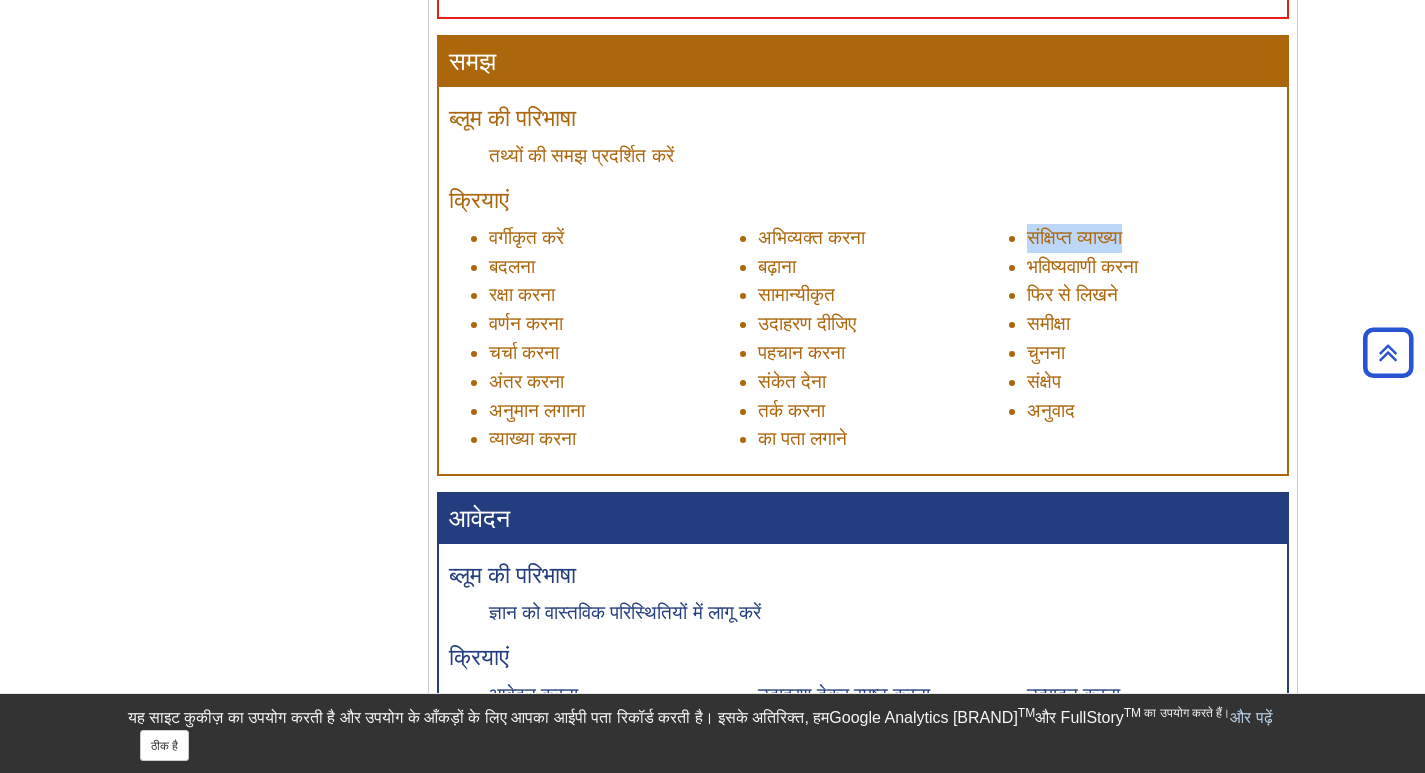 scroll, scrollTop: 1100, scrollLeft: 0, axis: vertical 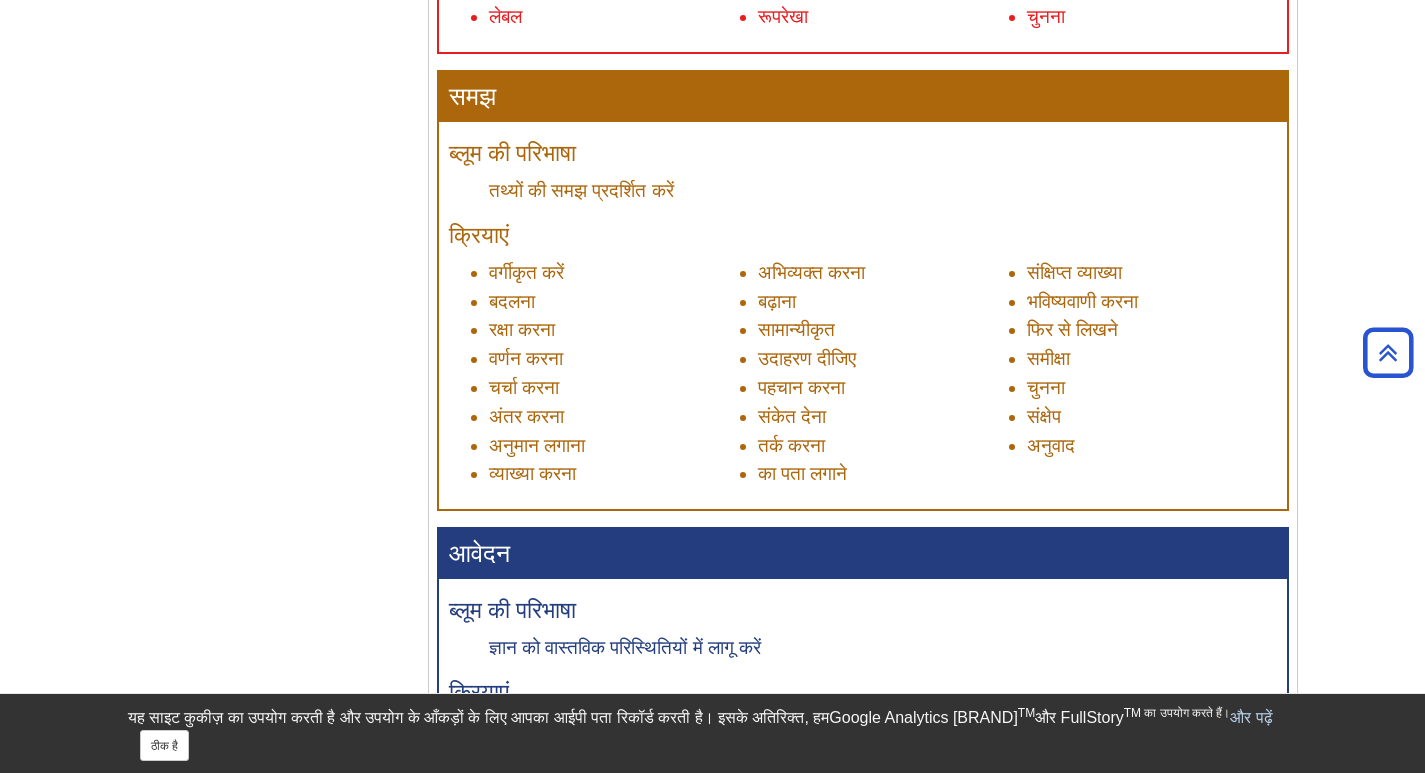 drag, startPoint x: 1205, startPoint y: 366, endPoint x: 1214, endPoint y: 395, distance: 30.364452 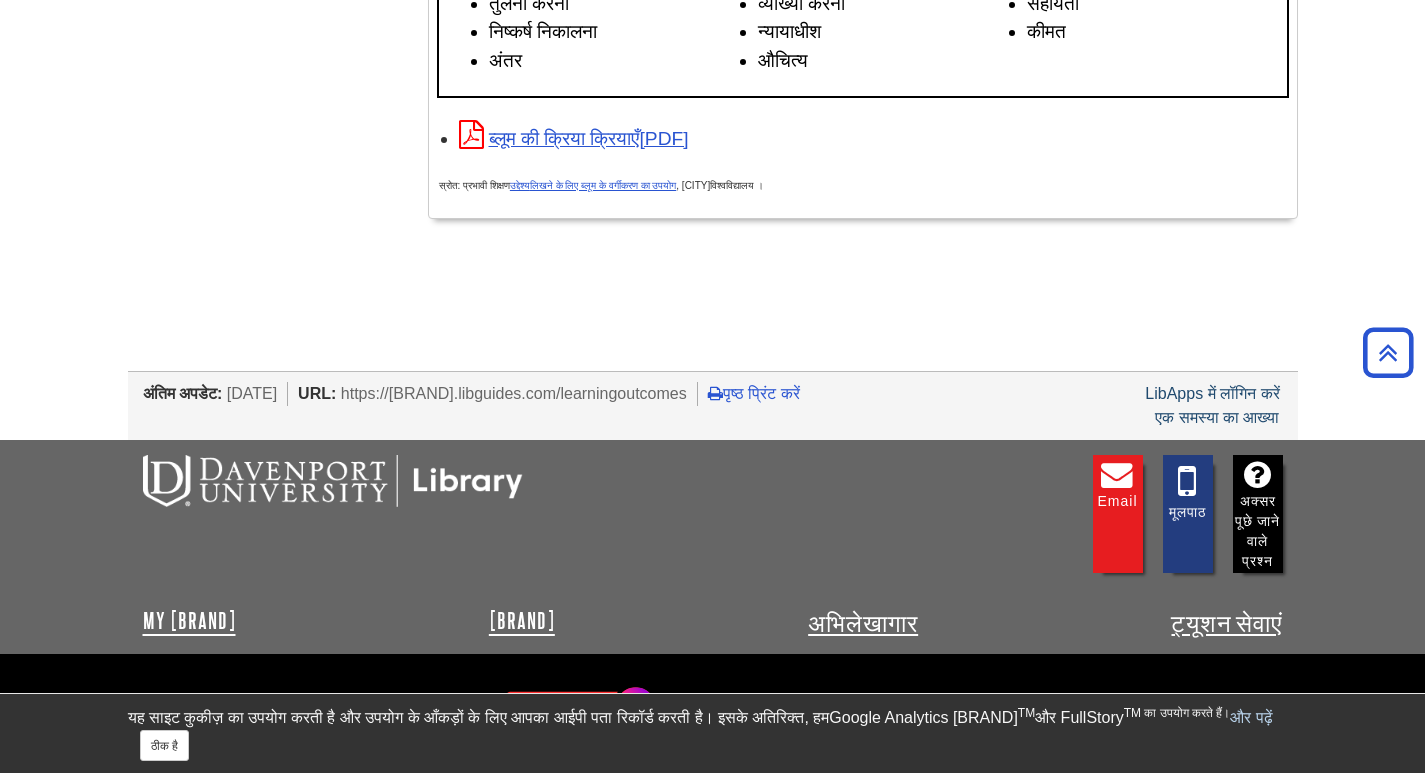 scroll, scrollTop: 3300, scrollLeft: 0, axis: vertical 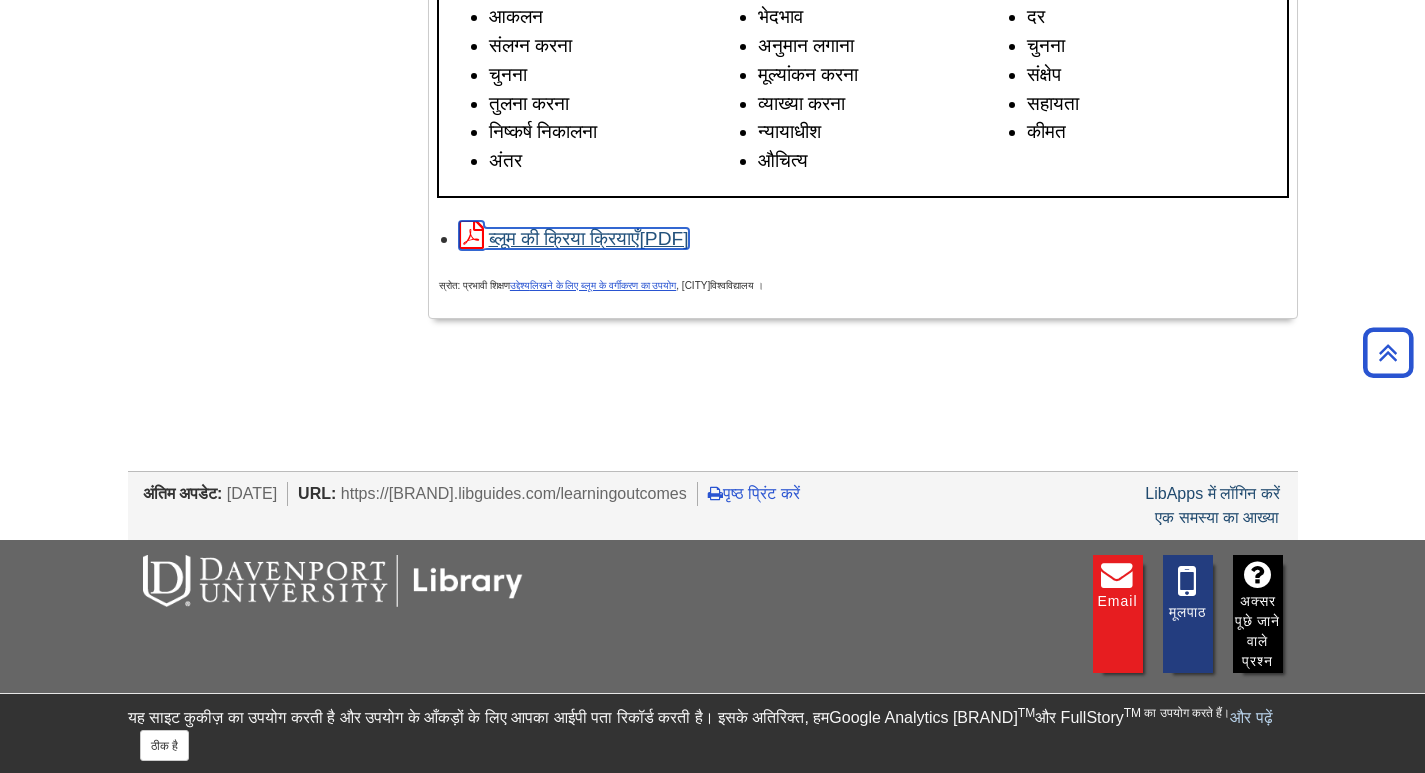 click on "ब्लूम की क्रिया क्रियाएँ" at bounding box center [564, 238] 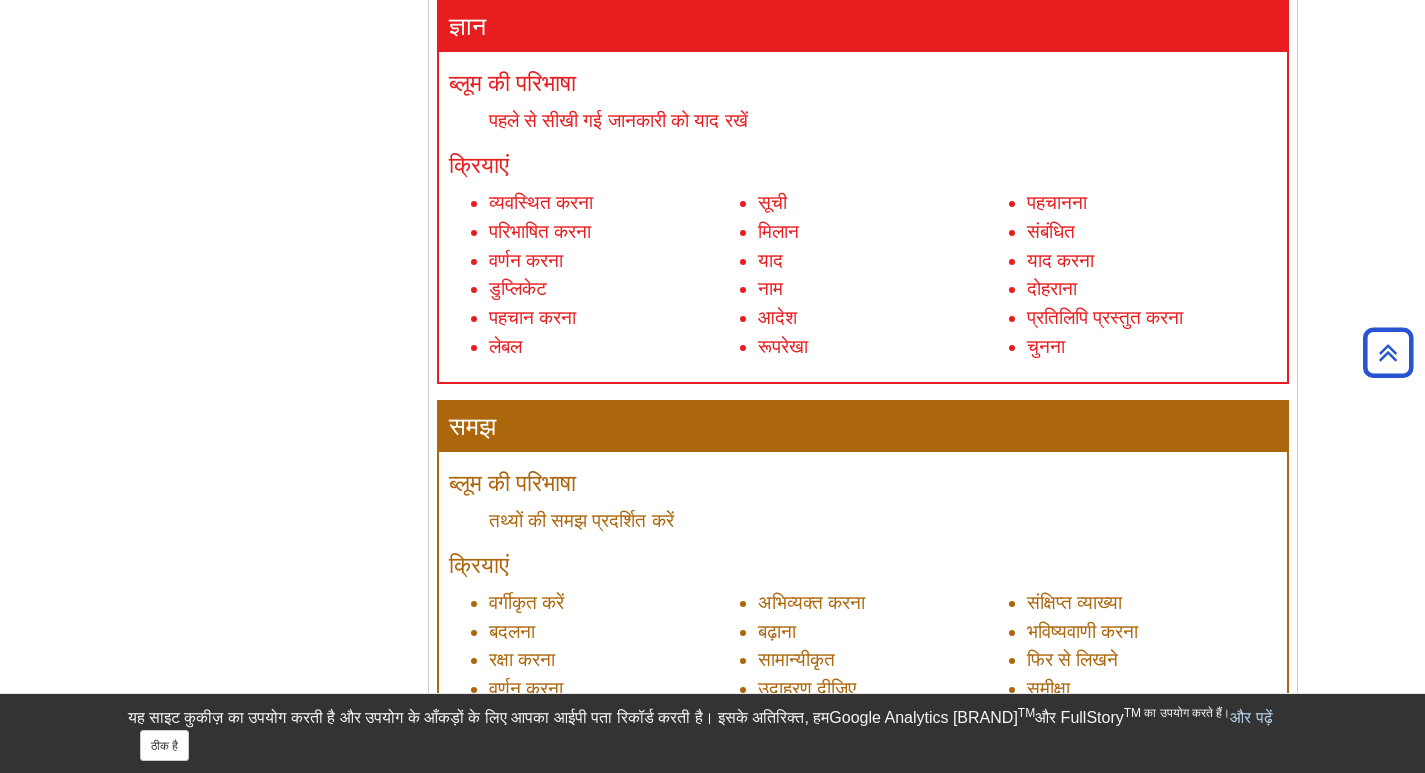scroll, scrollTop: 1000, scrollLeft: 0, axis: vertical 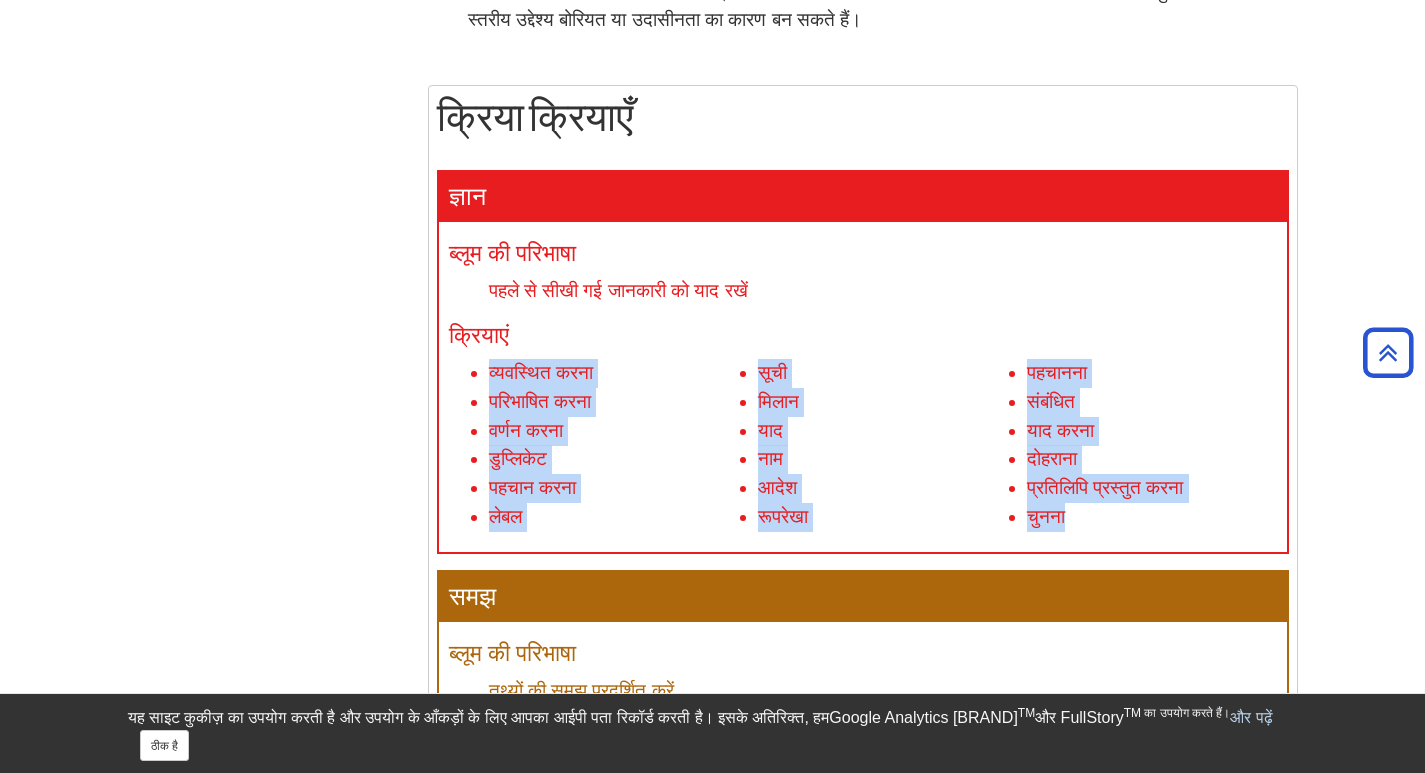 drag, startPoint x: 469, startPoint y: 387, endPoint x: 1178, endPoint y: 530, distance: 723.2773 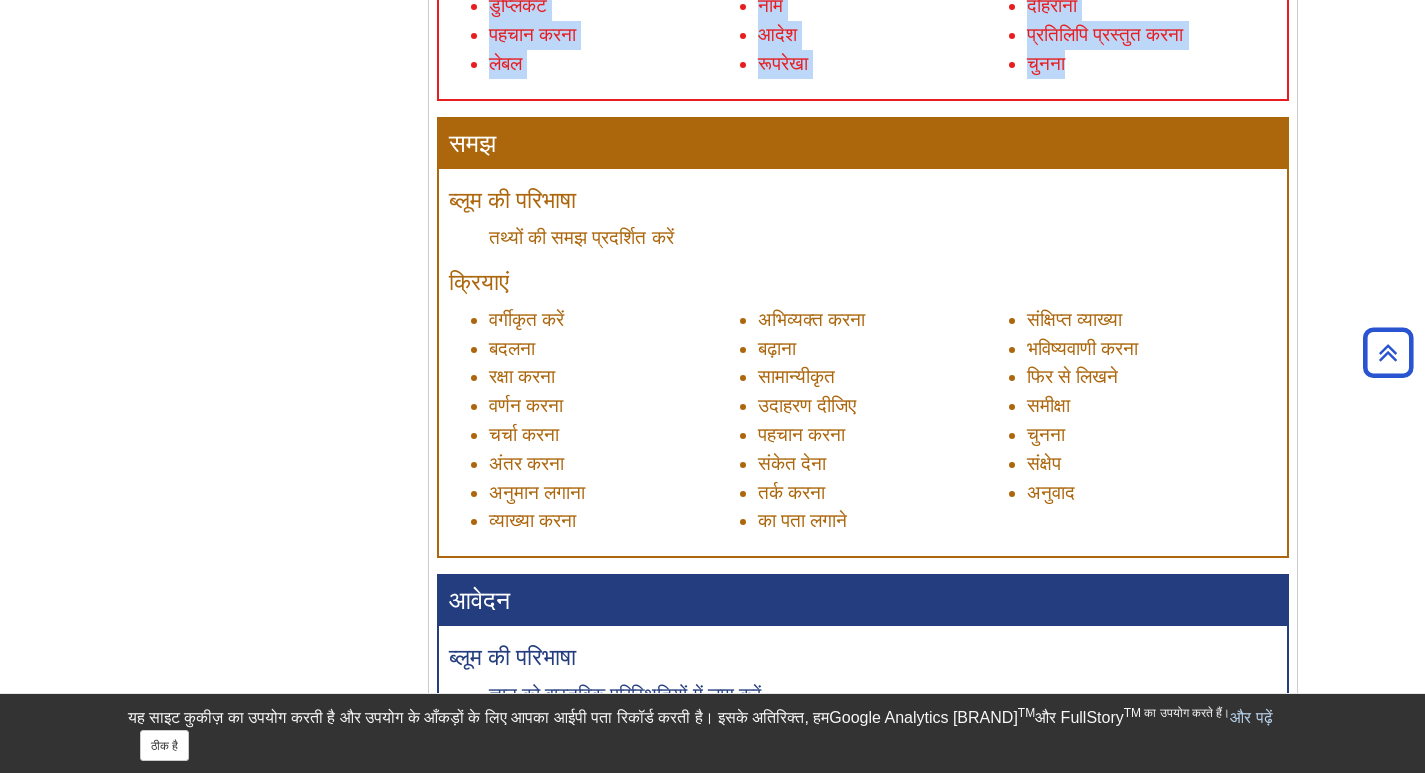 scroll, scrollTop: 1100, scrollLeft: 0, axis: vertical 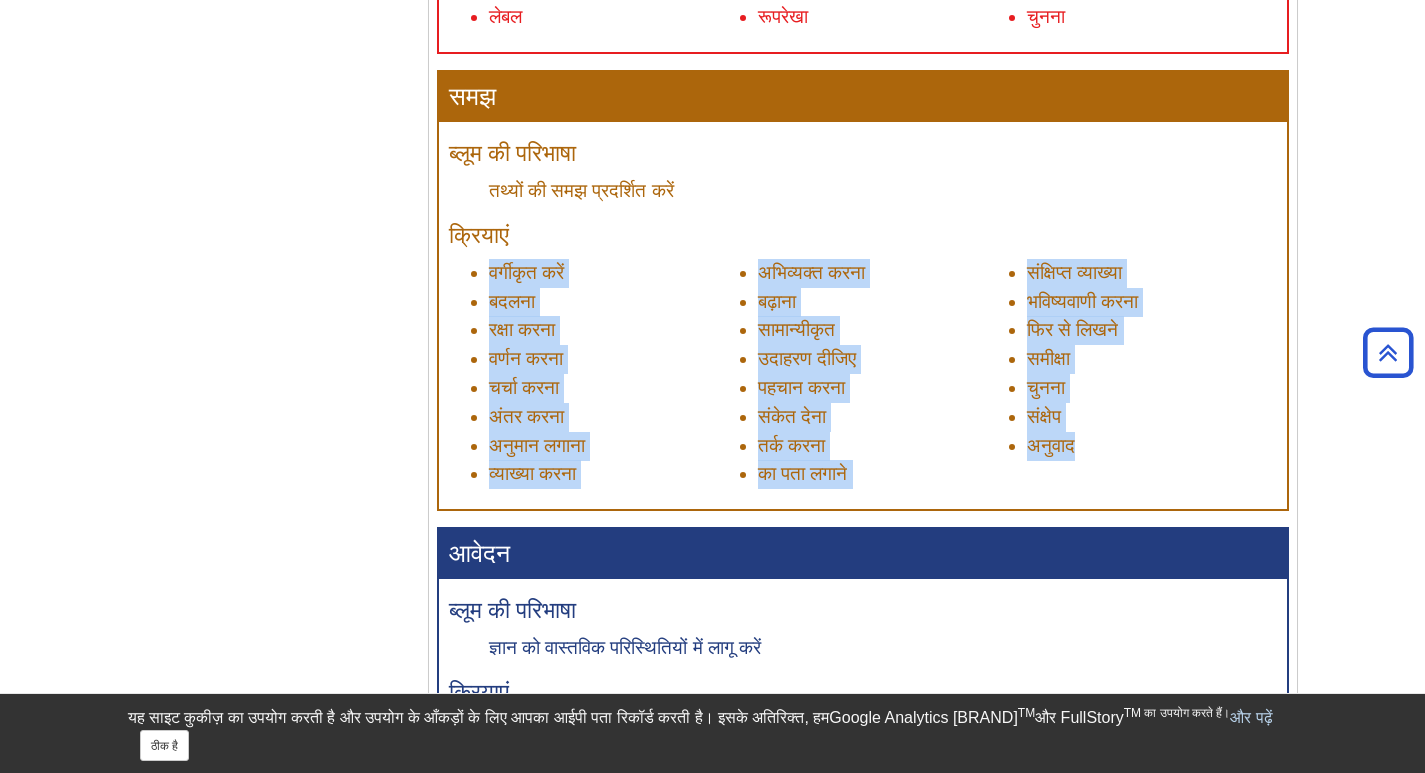 drag, startPoint x: 475, startPoint y: 281, endPoint x: 1179, endPoint y: 462, distance: 726.89545 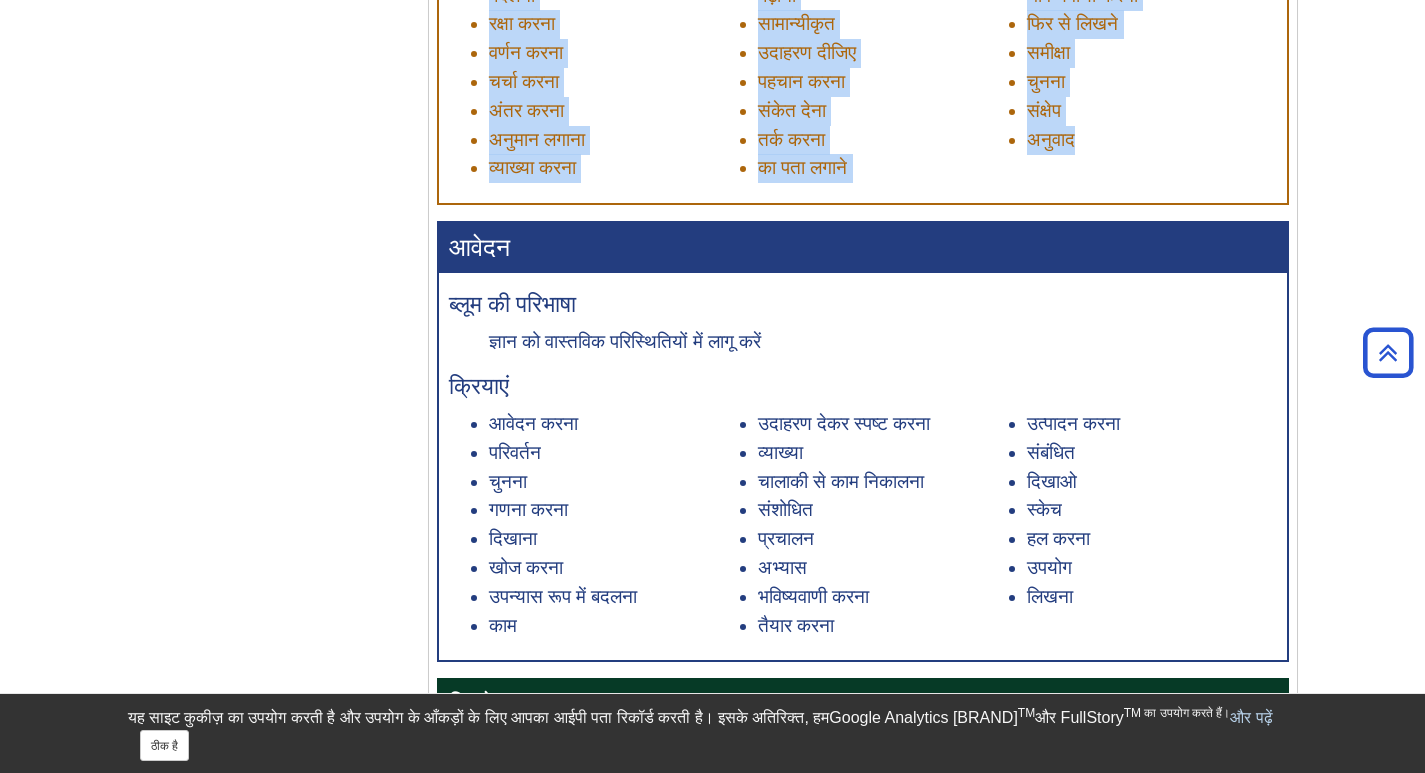 scroll, scrollTop: 1400, scrollLeft: 0, axis: vertical 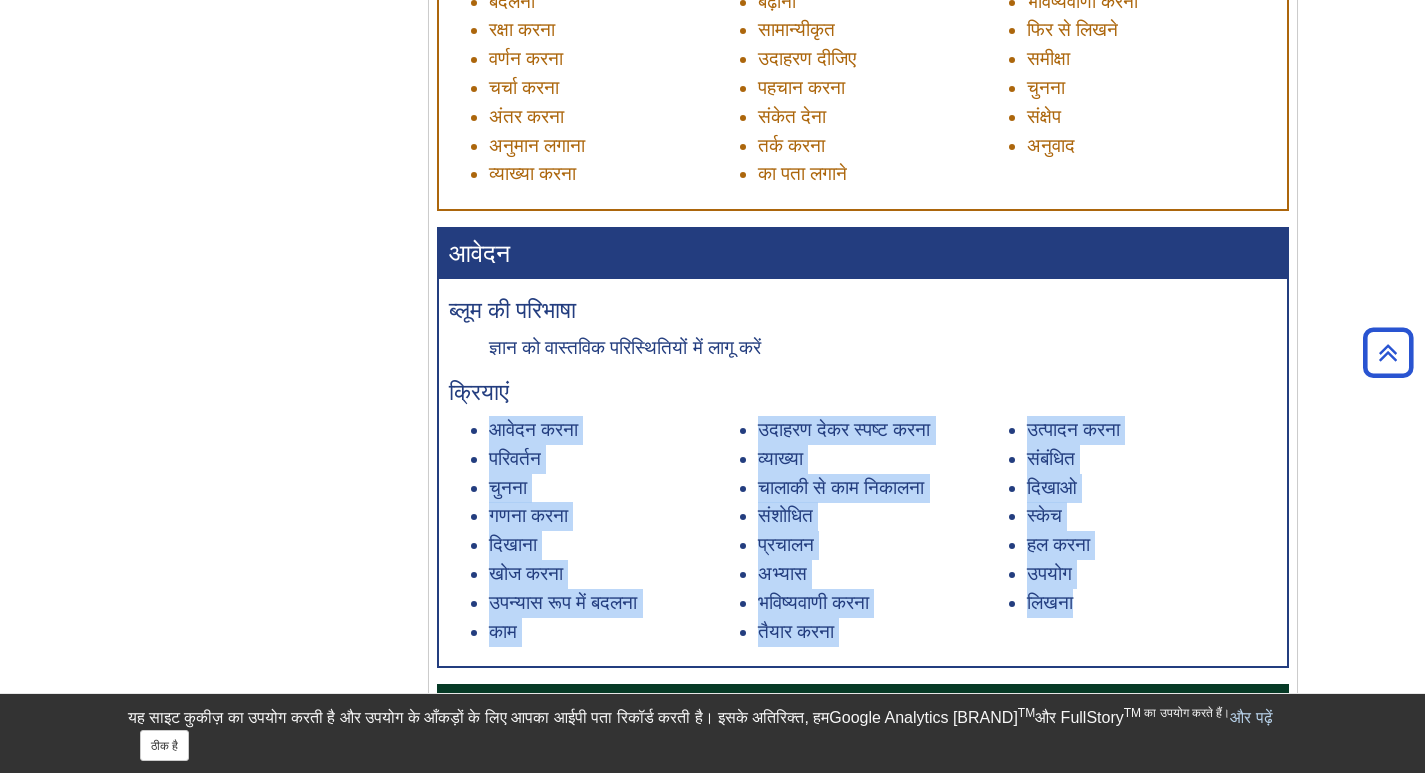 drag, startPoint x: 460, startPoint y: 453, endPoint x: 1087, endPoint y: 613, distance: 647.0927 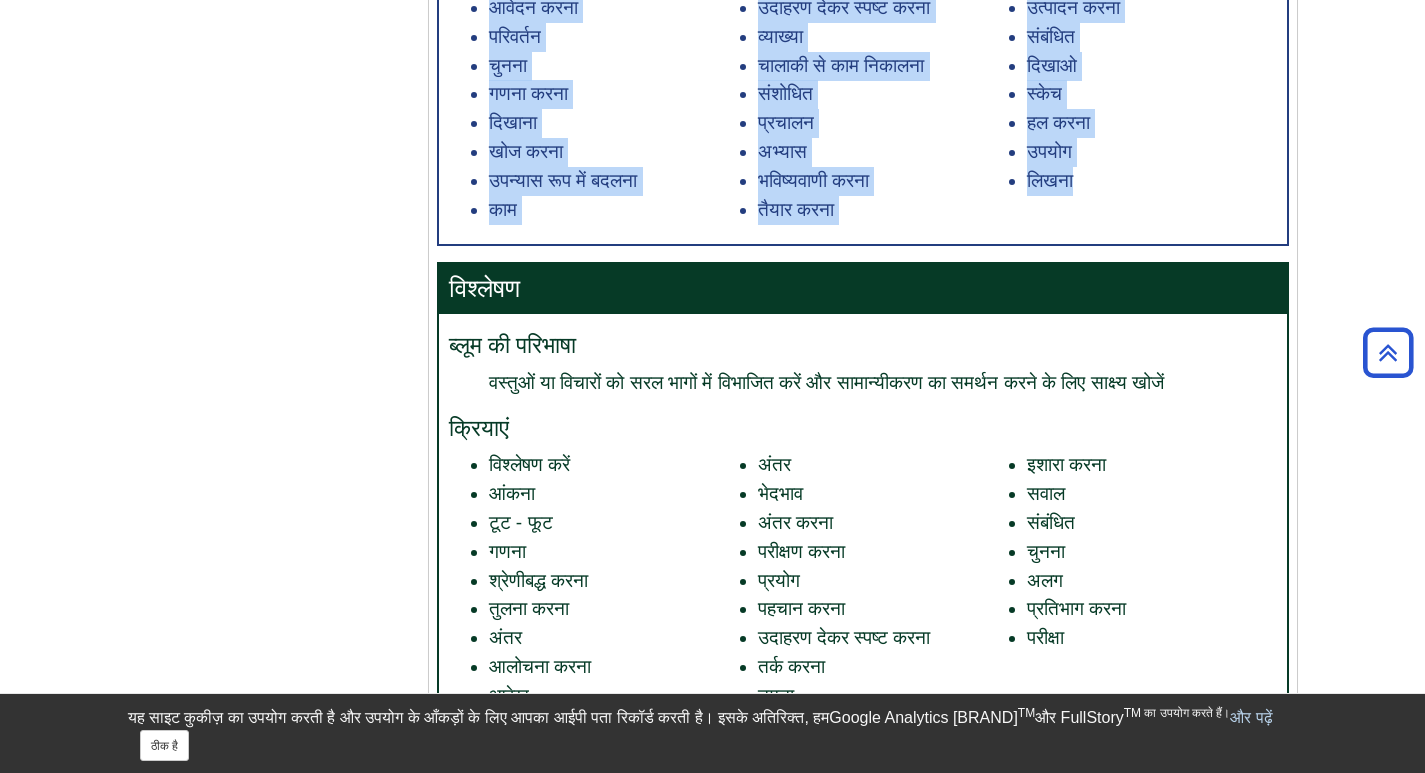 scroll, scrollTop: 2000, scrollLeft: 0, axis: vertical 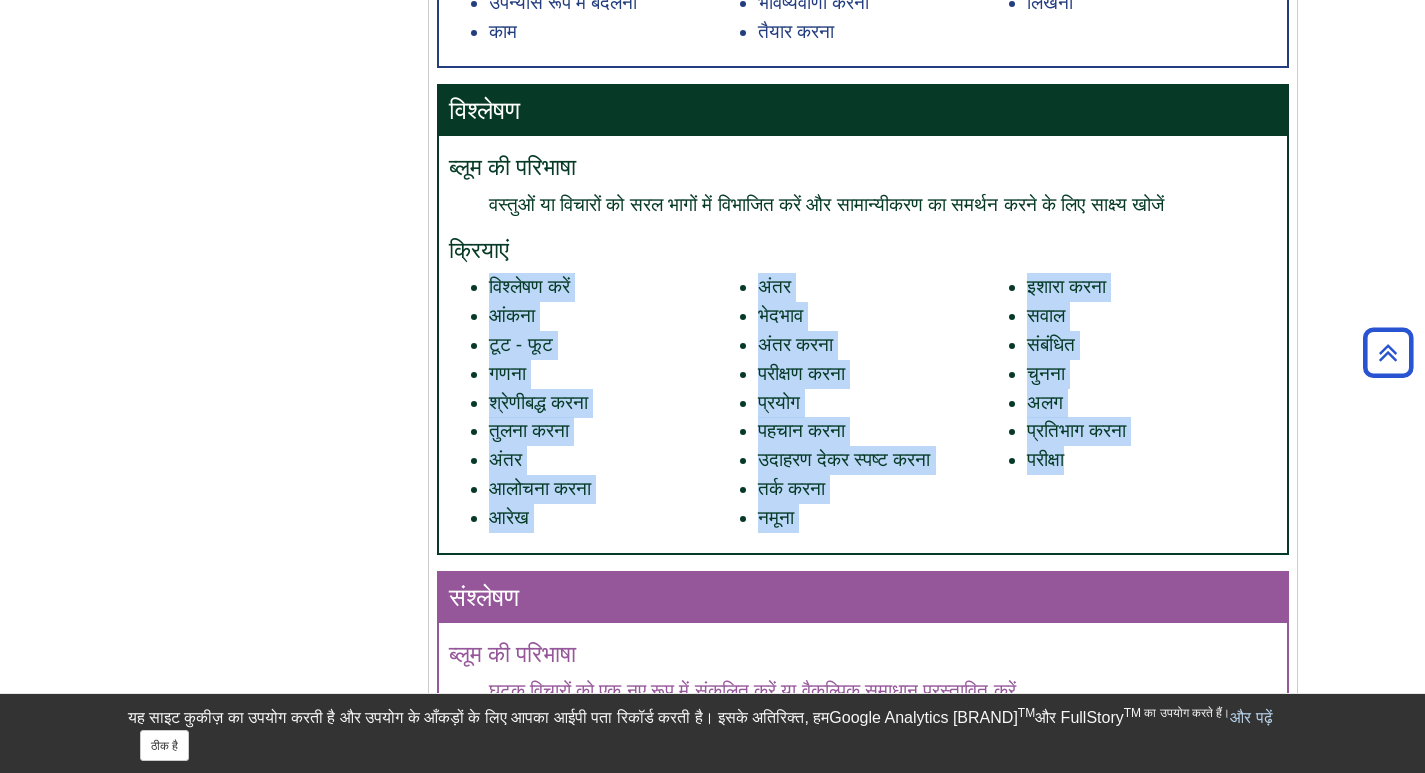 drag, startPoint x: 490, startPoint y: 300, endPoint x: 1121, endPoint y: 470, distance: 653.499 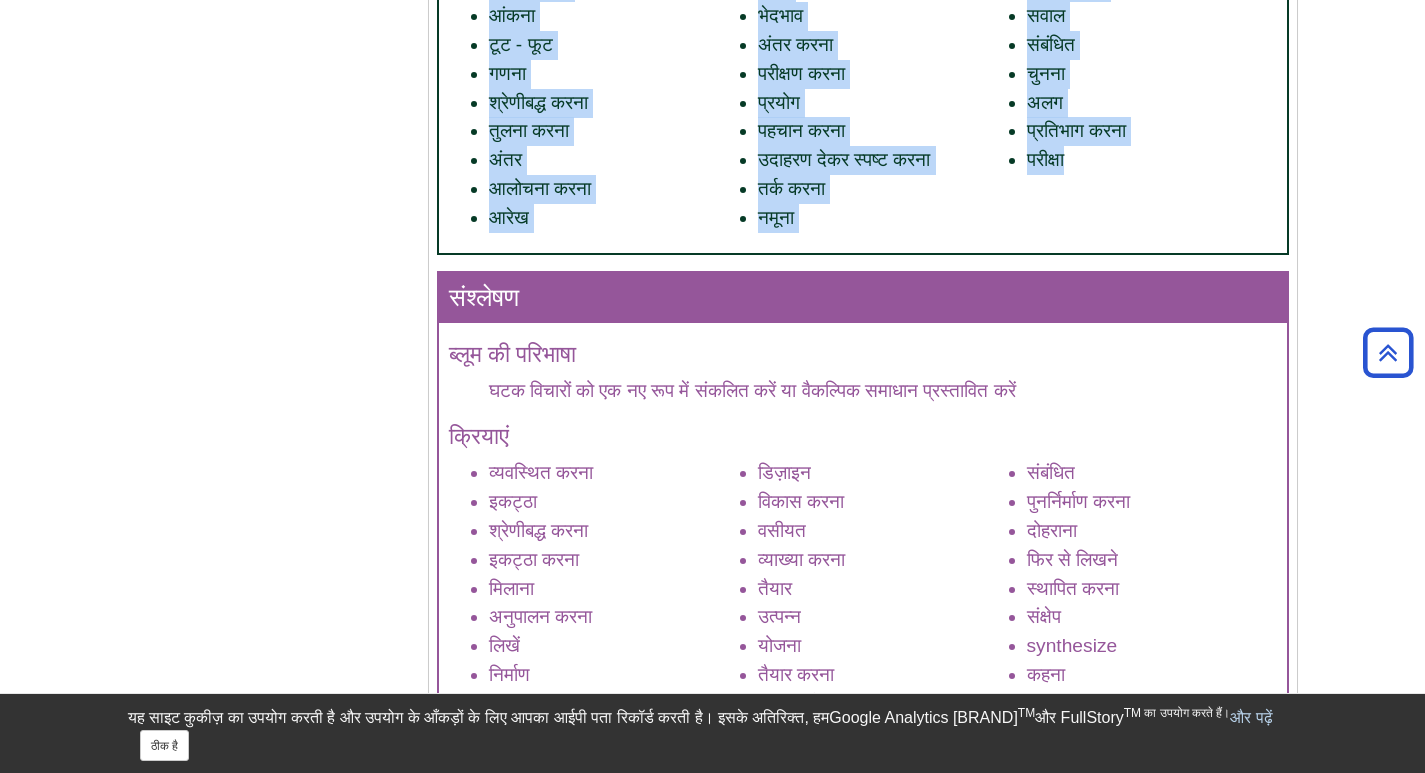 scroll, scrollTop: 2500, scrollLeft: 0, axis: vertical 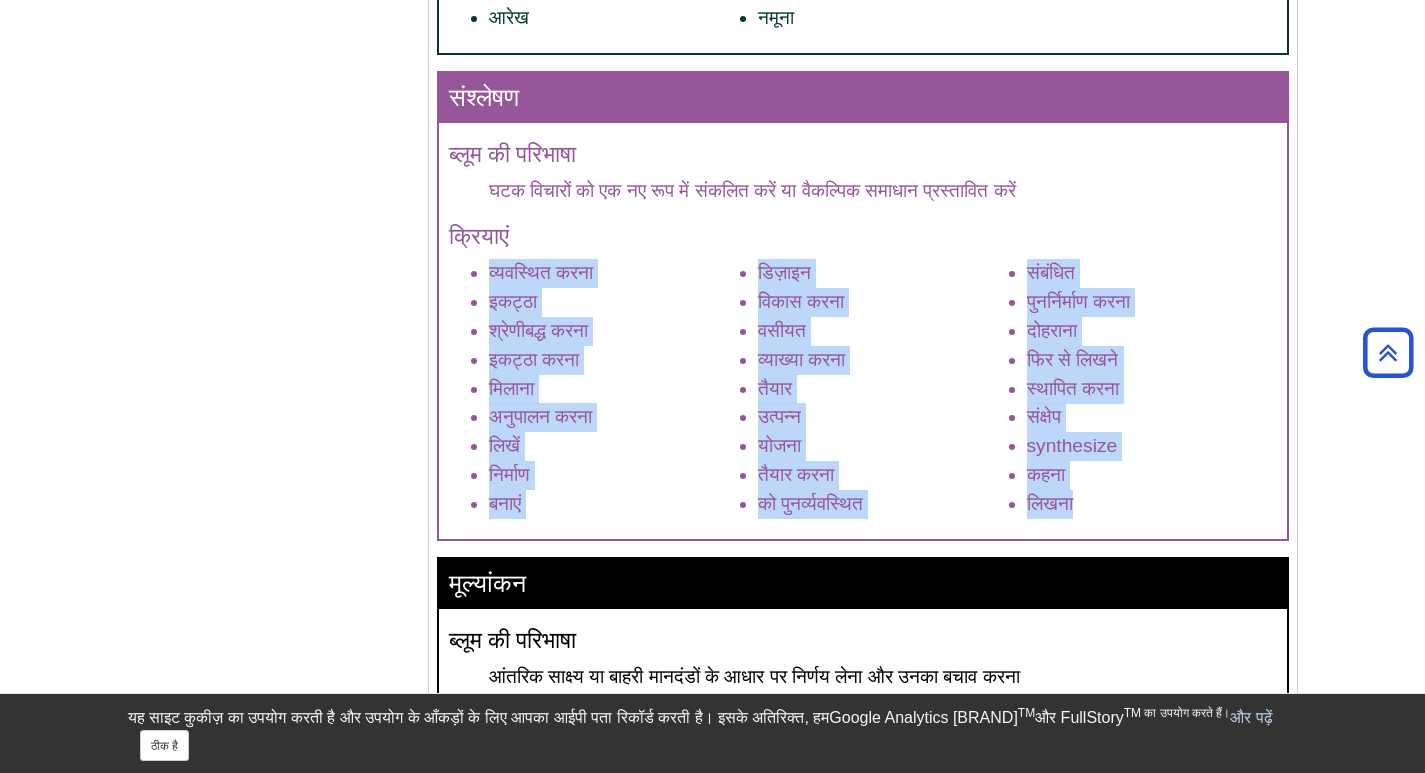 drag, startPoint x: 467, startPoint y: 284, endPoint x: 1130, endPoint y: 513, distance: 701.43427 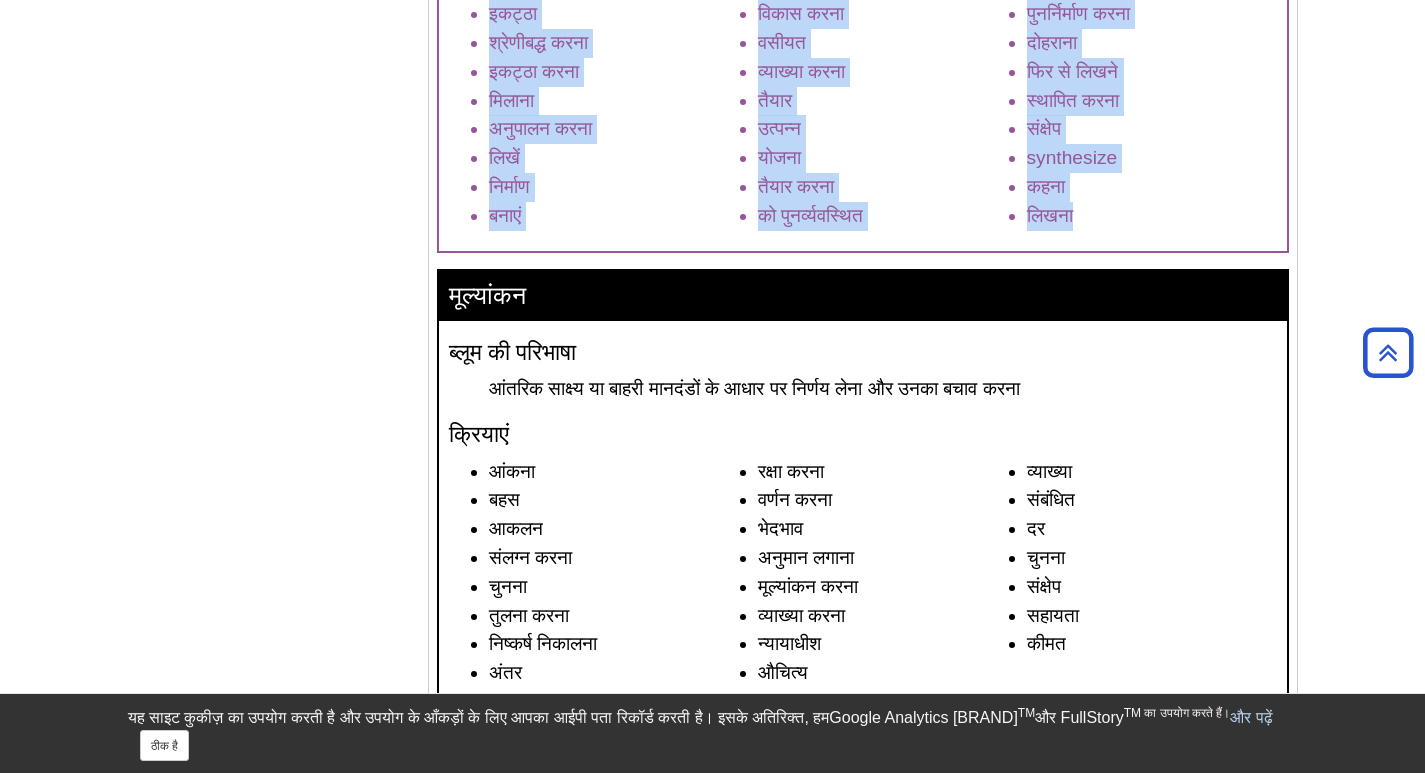 scroll, scrollTop: 2900, scrollLeft: 0, axis: vertical 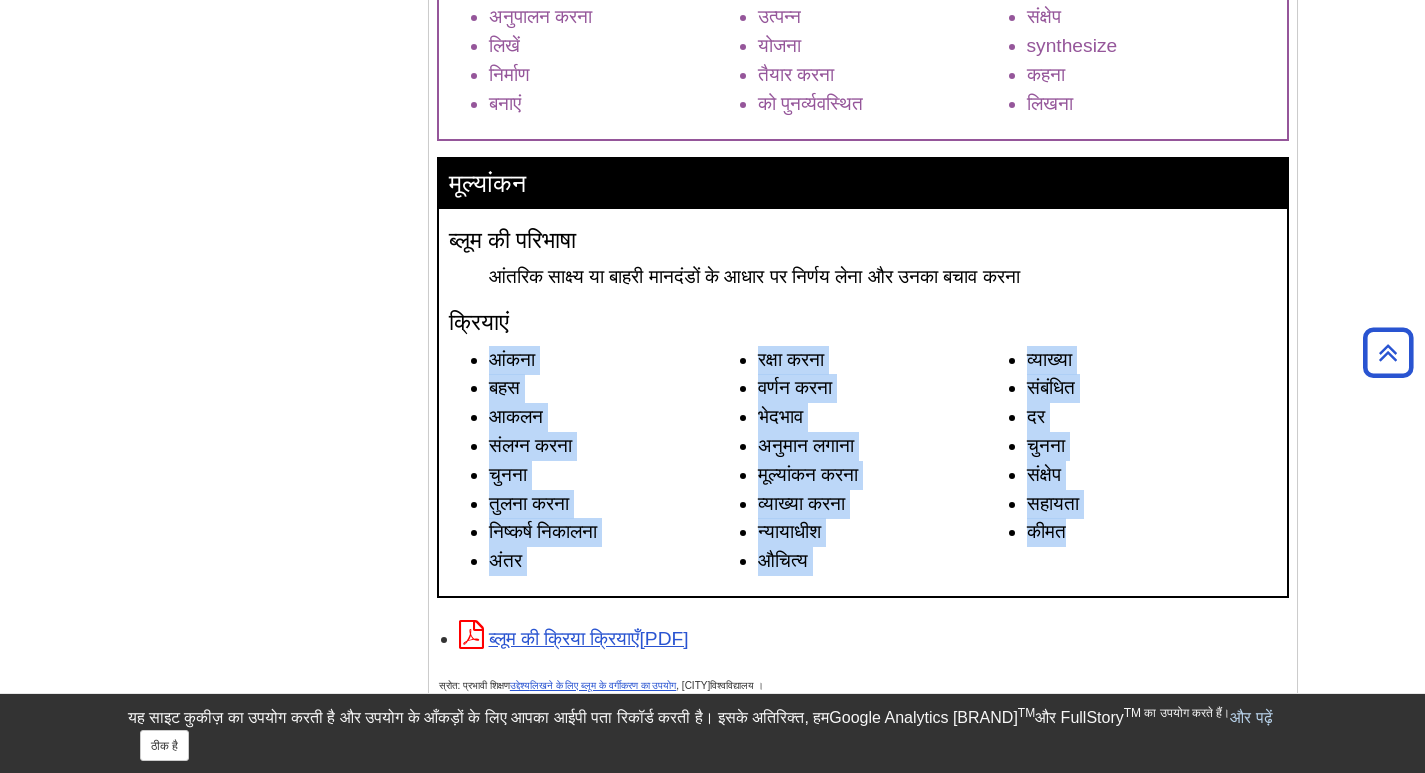 drag, startPoint x: 471, startPoint y: 377, endPoint x: 1084, endPoint y: 561, distance: 640.01953 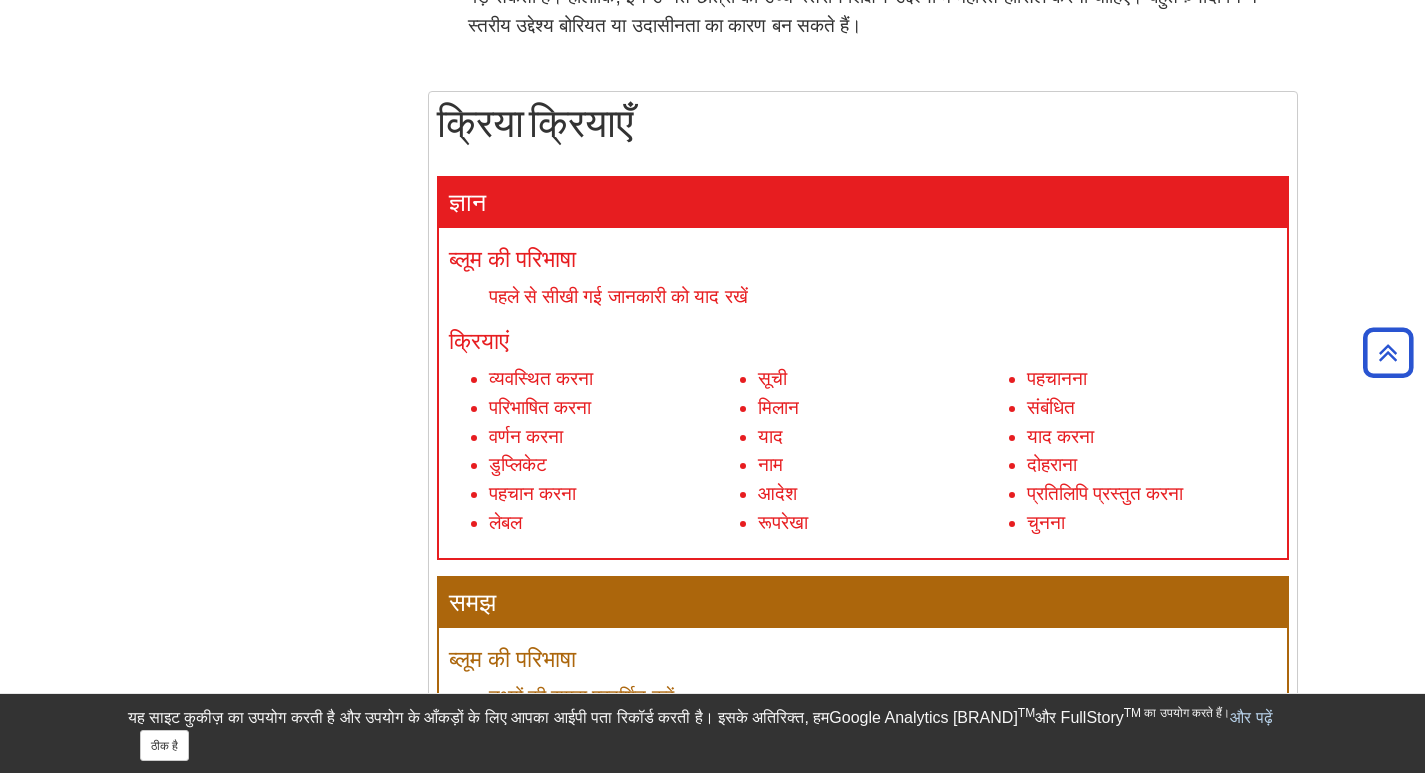 scroll, scrollTop: 500, scrollLeft: 0, axis: vertical 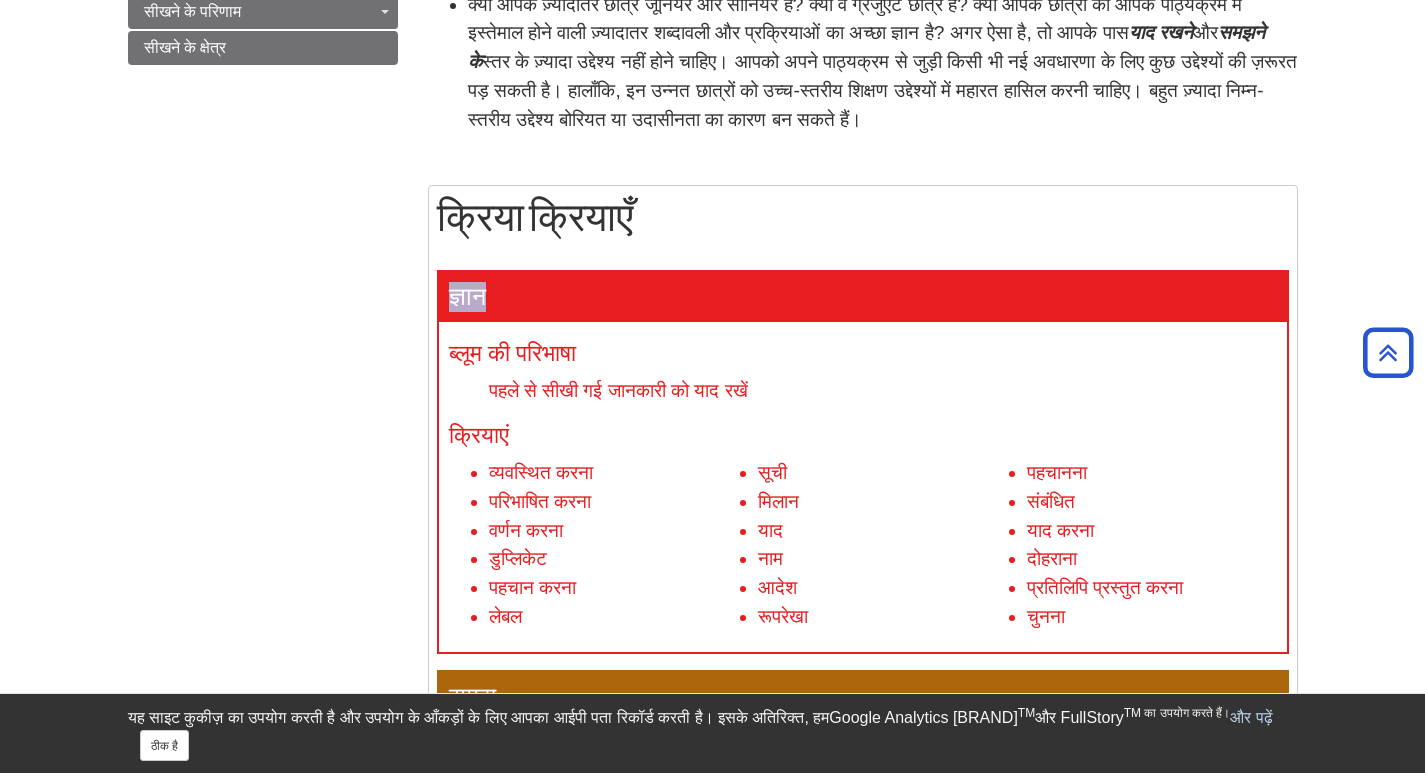 drag, startPoint x: 449, startPoint y: 306, endPoint x: 486, endPoint y: 309, distance: 37.12142 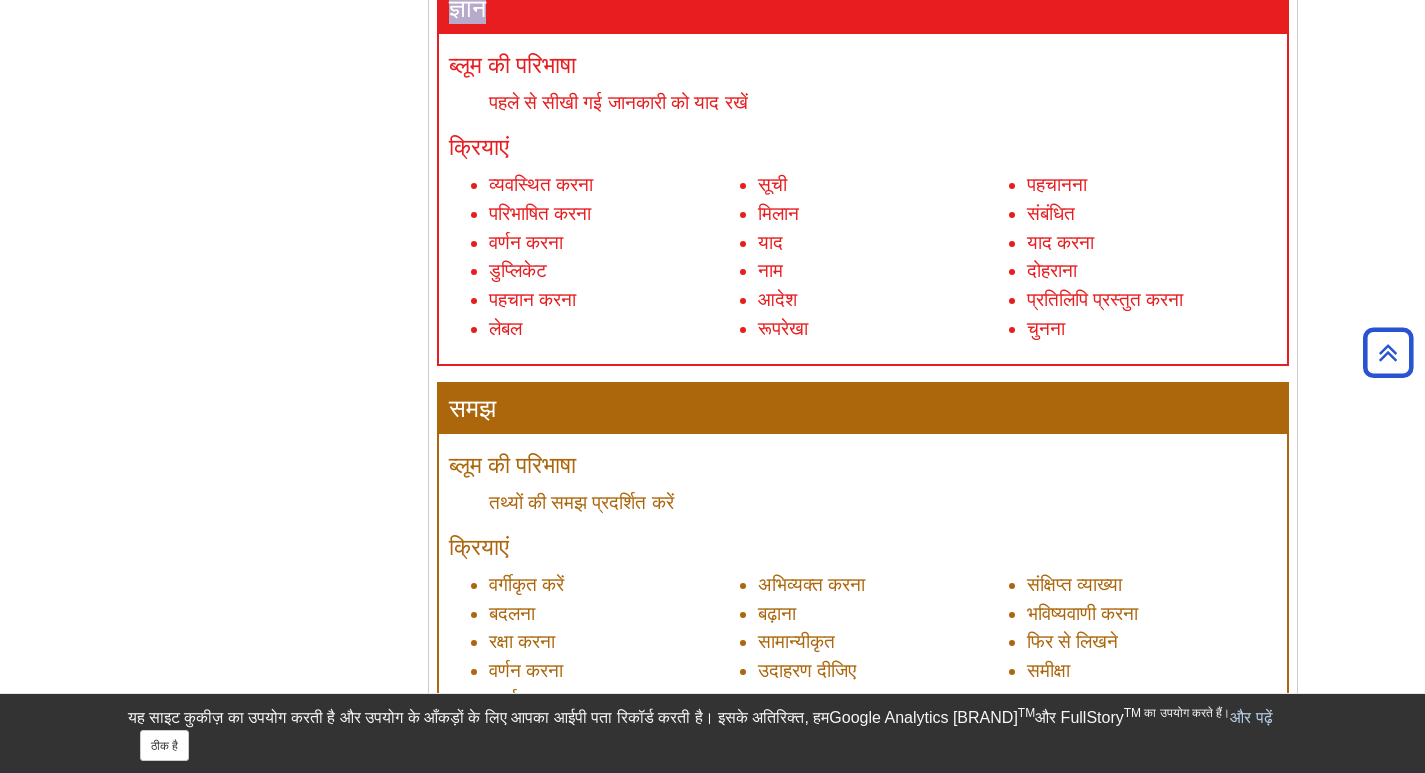 scroll, scrollTop: 800, scrollLeft: 0, axis: vertical 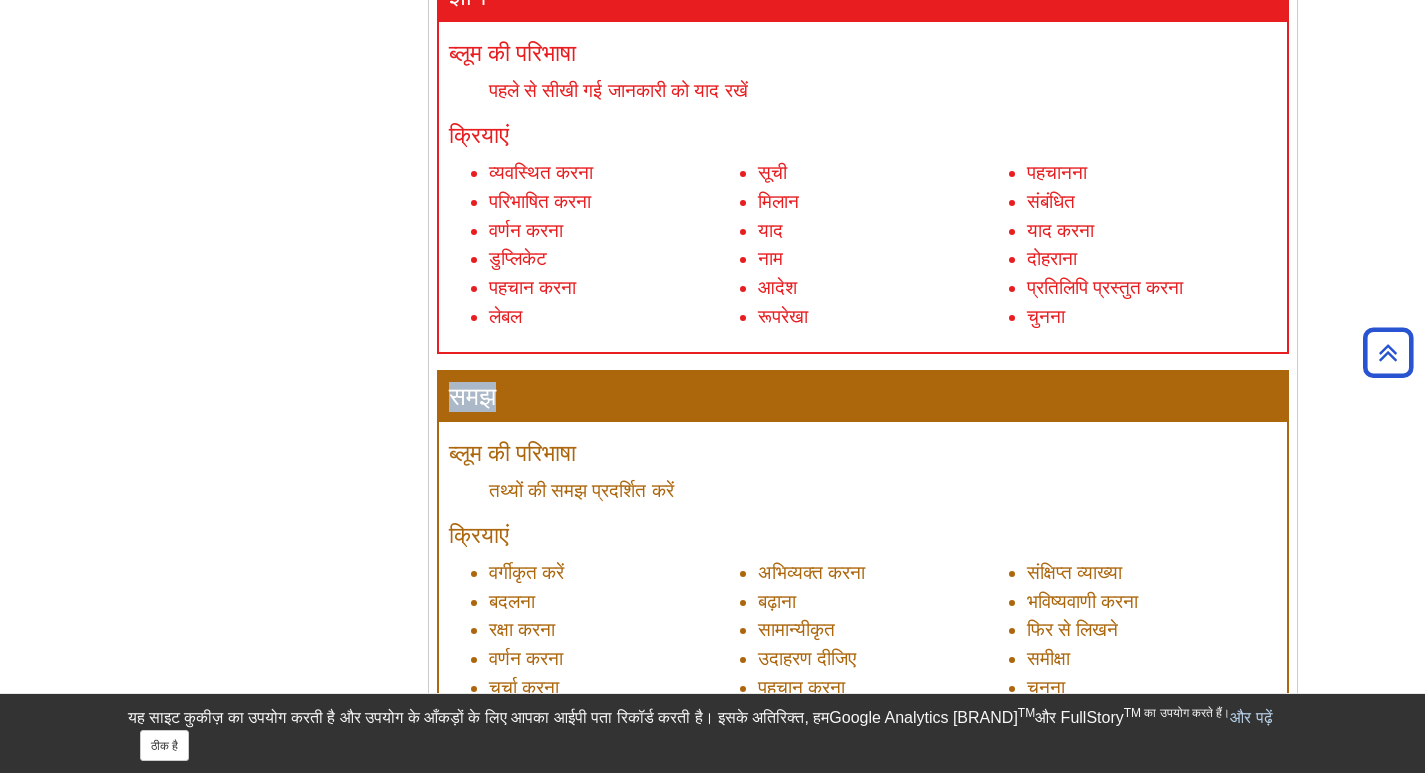 drag, startPoint x: 453, startPoint y: 407, endPoint x: 496, endPoint y: 413, distance: 43.416588 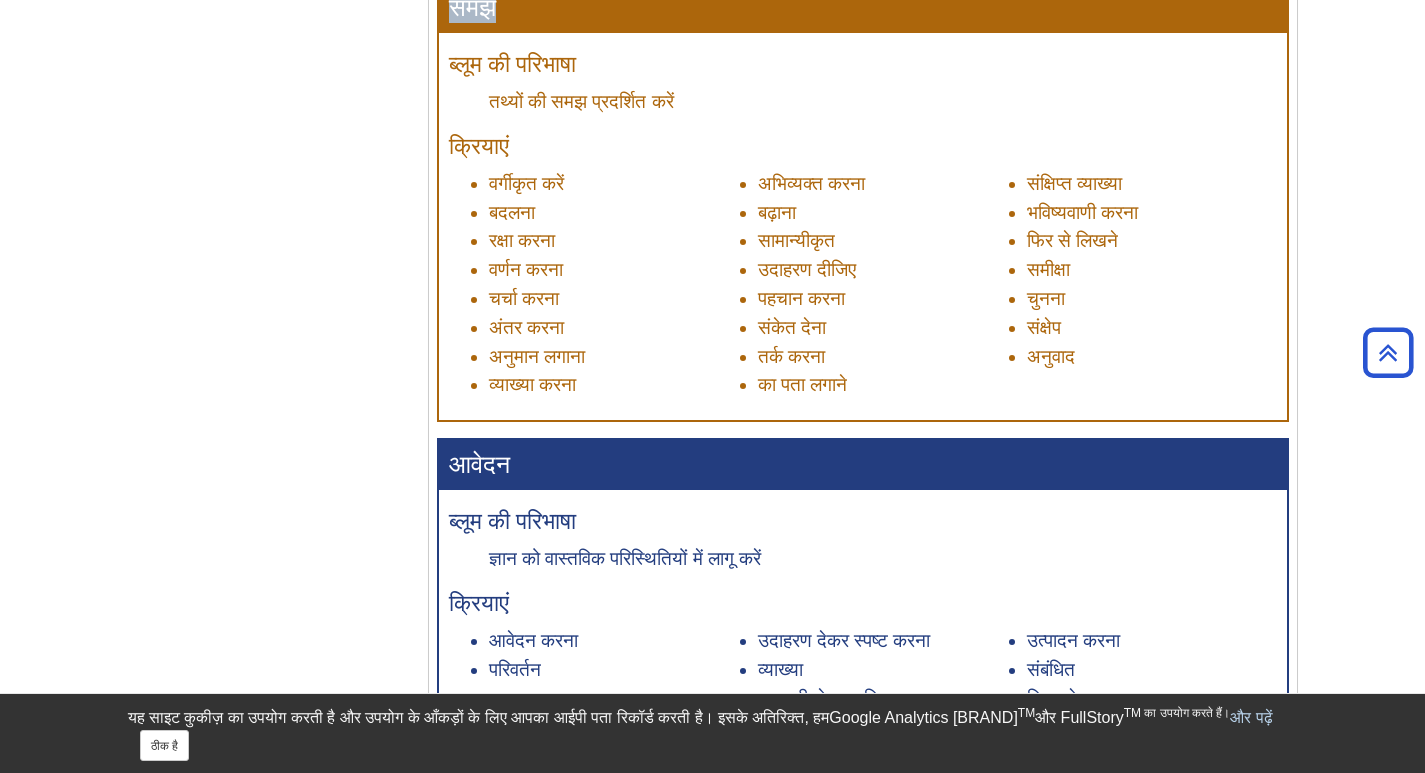 scroll, scrollTop: 1200, scrollLeft: 0, axis: vertical 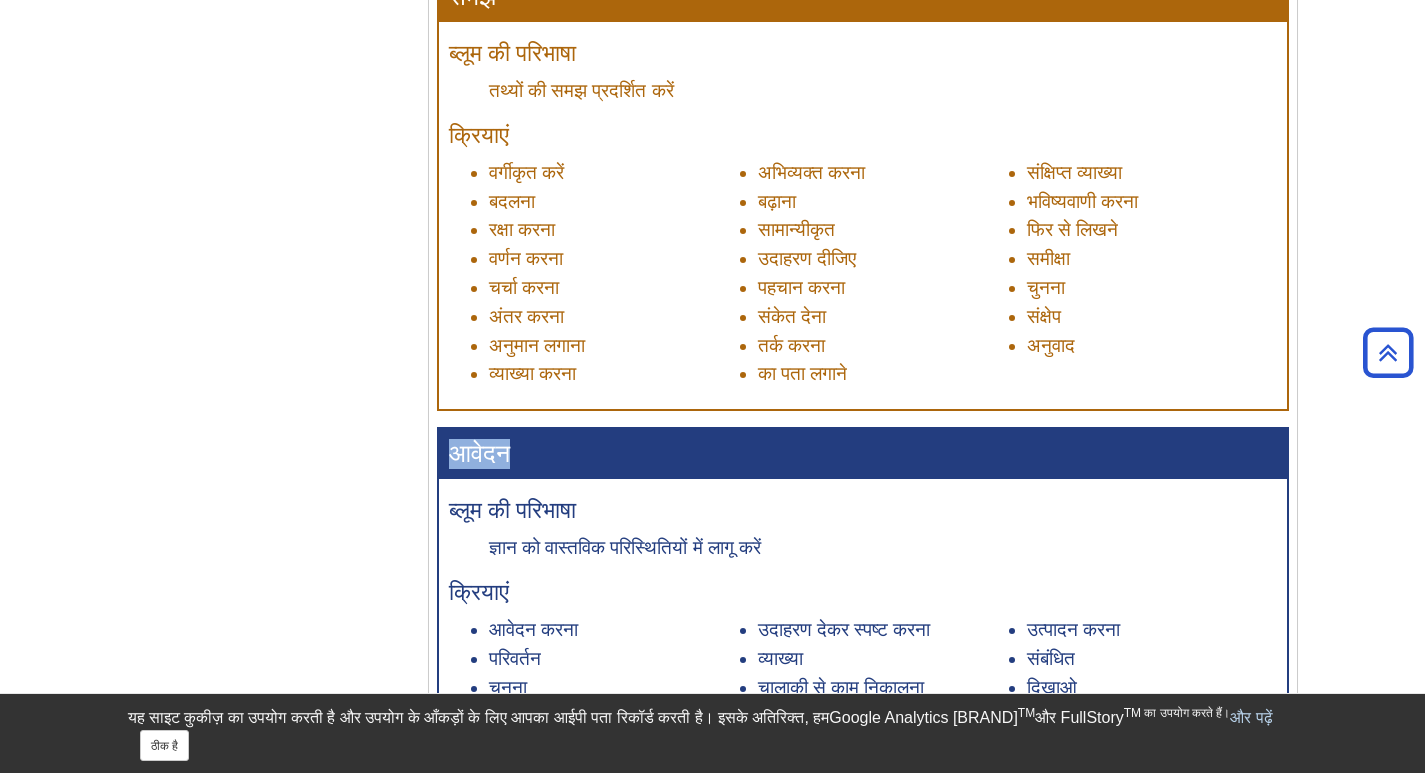 drag, startPoint x: 454, startPoint y: 469, endPoint x: 517, endPoint y: 474, distance: 63.1981 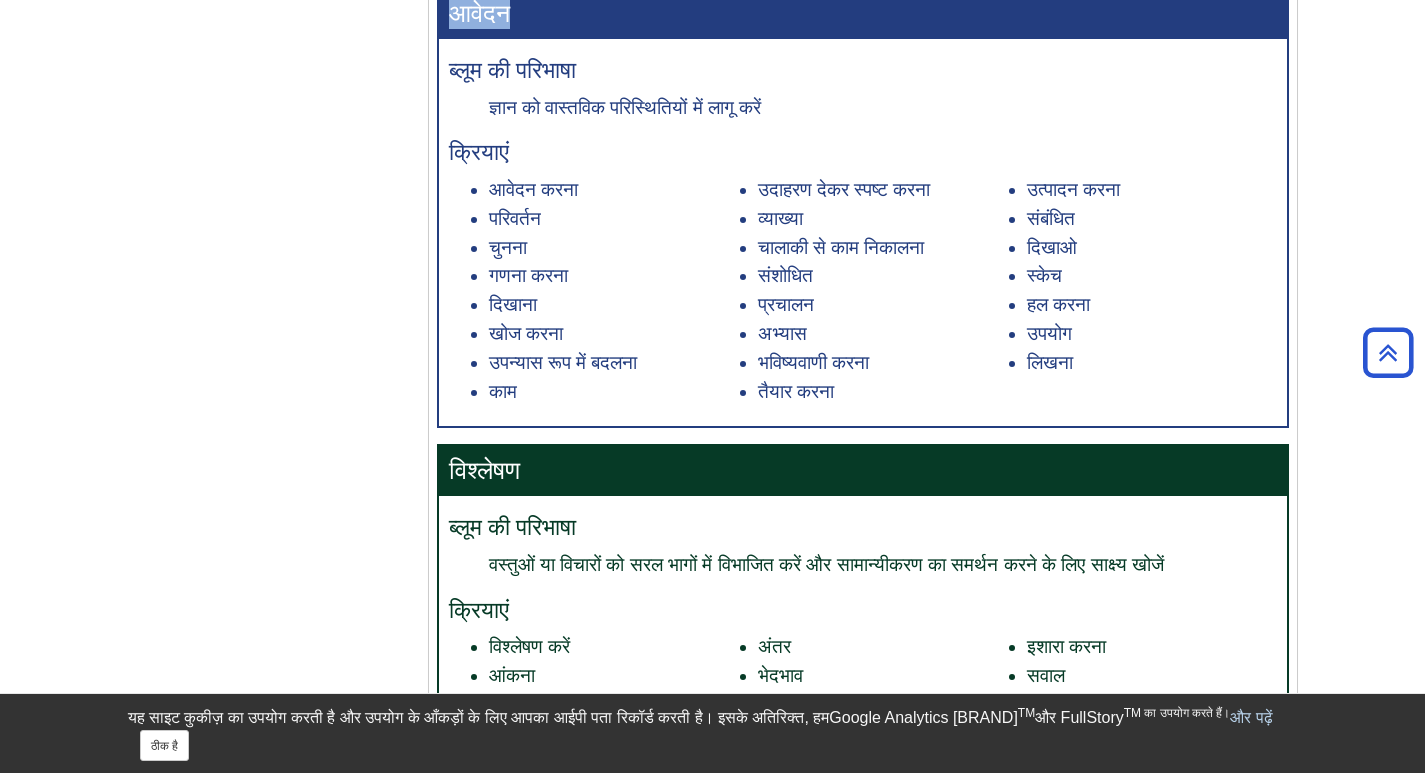 scroll, scrollTop: 1700, scrollLeft: 0, axis: vertical 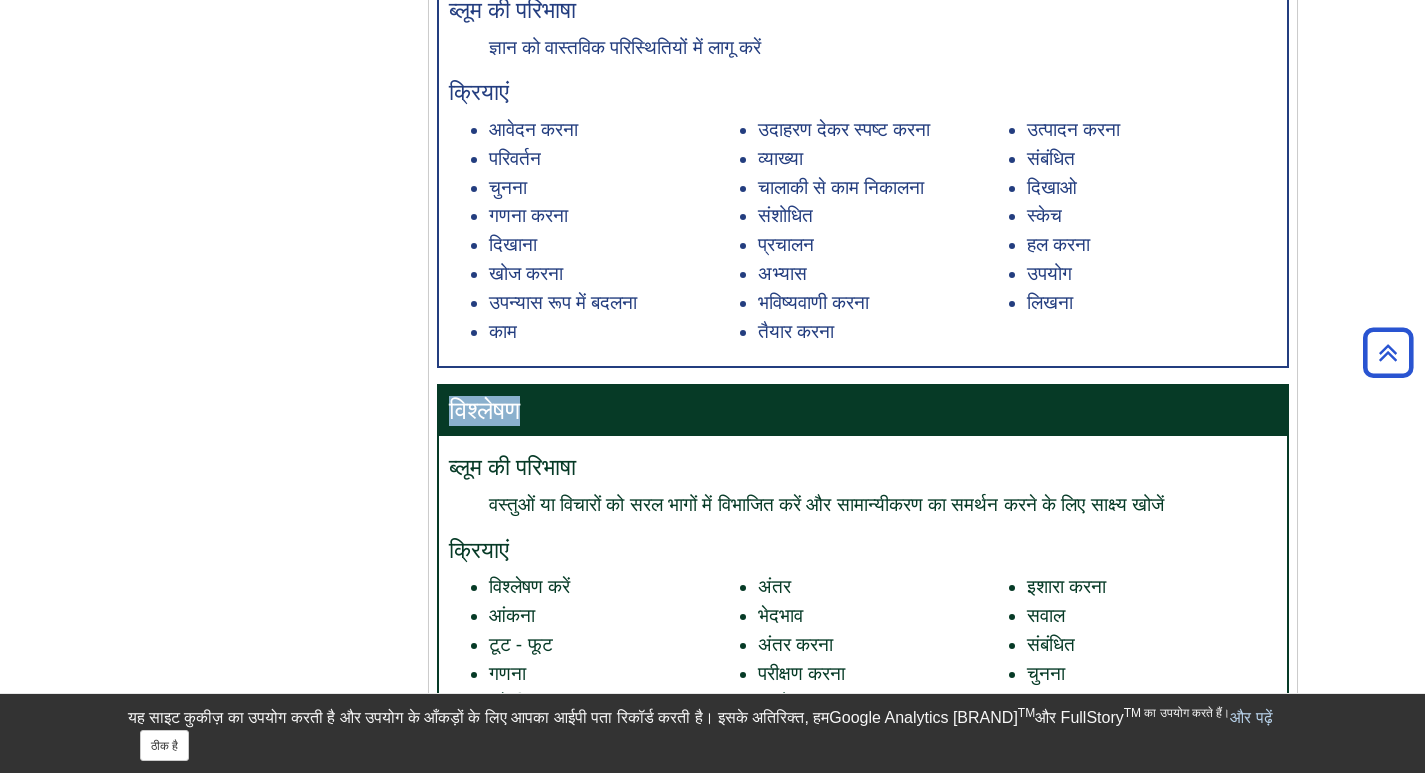 drag, startPoint x: 449, startPoint y: 427, endPoint x: 536, endPoint y: 430, distance: 87.05171 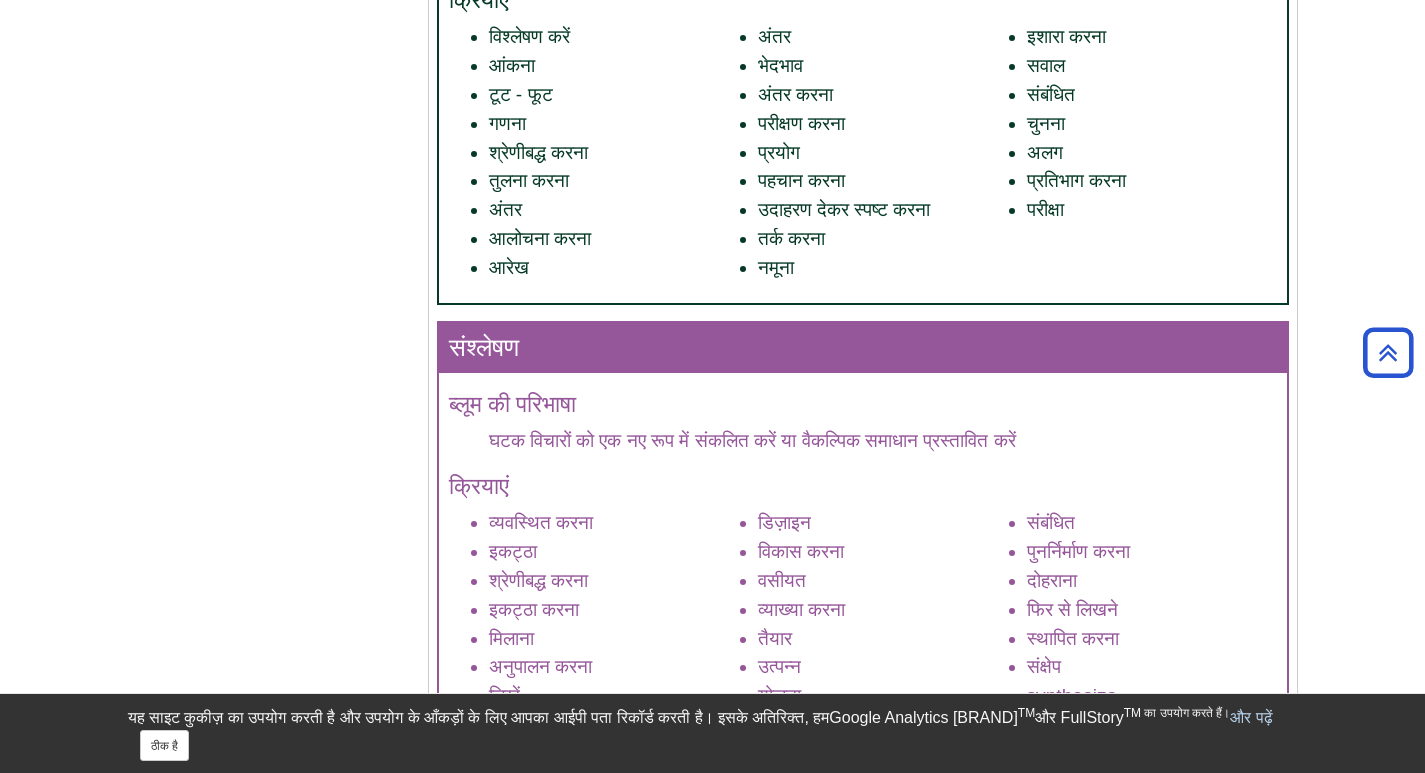 scroll, scrollTop: 2300, scrollLeft: 0, axis: vertical 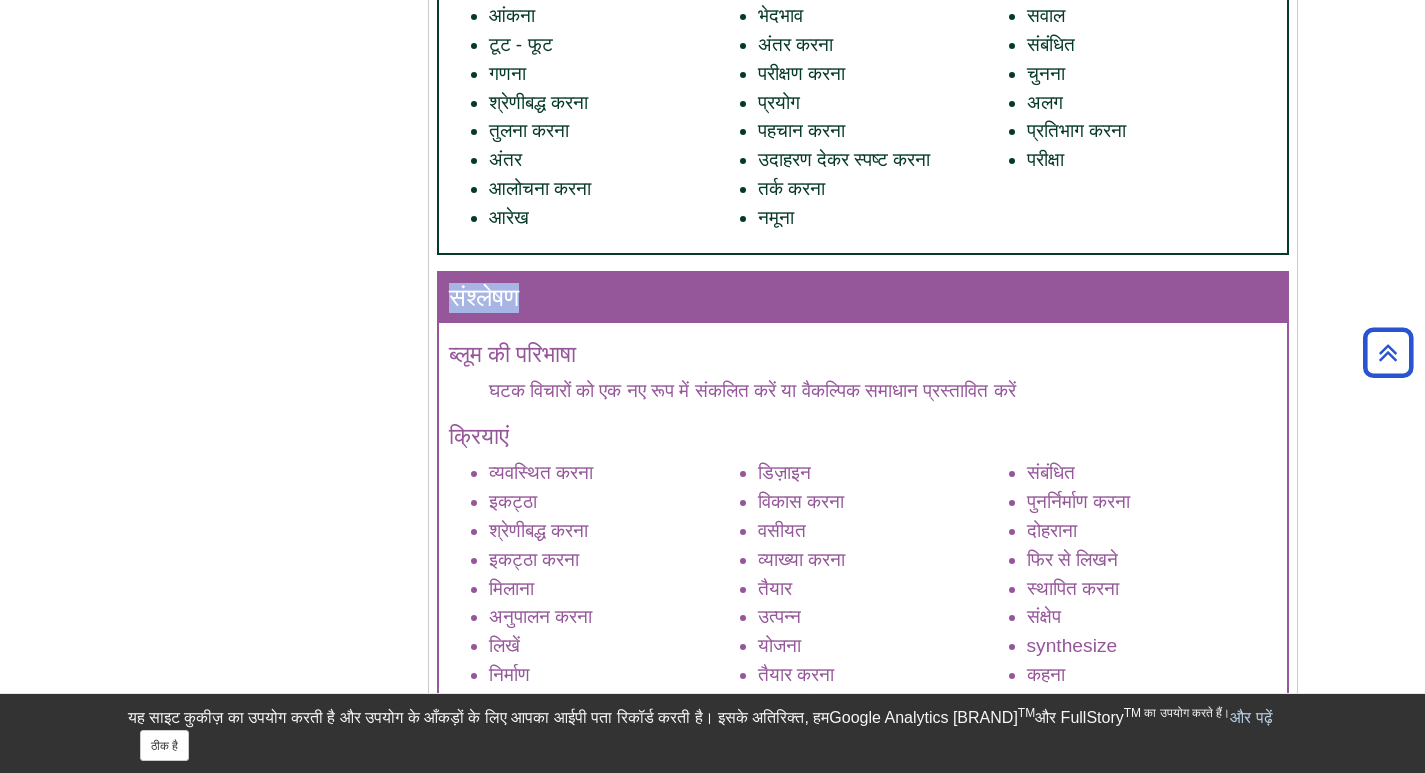drag, startPoint x: 448, startPoint y: 316, endPoint x: 528, endPoint y: 330, distance: 81.21576 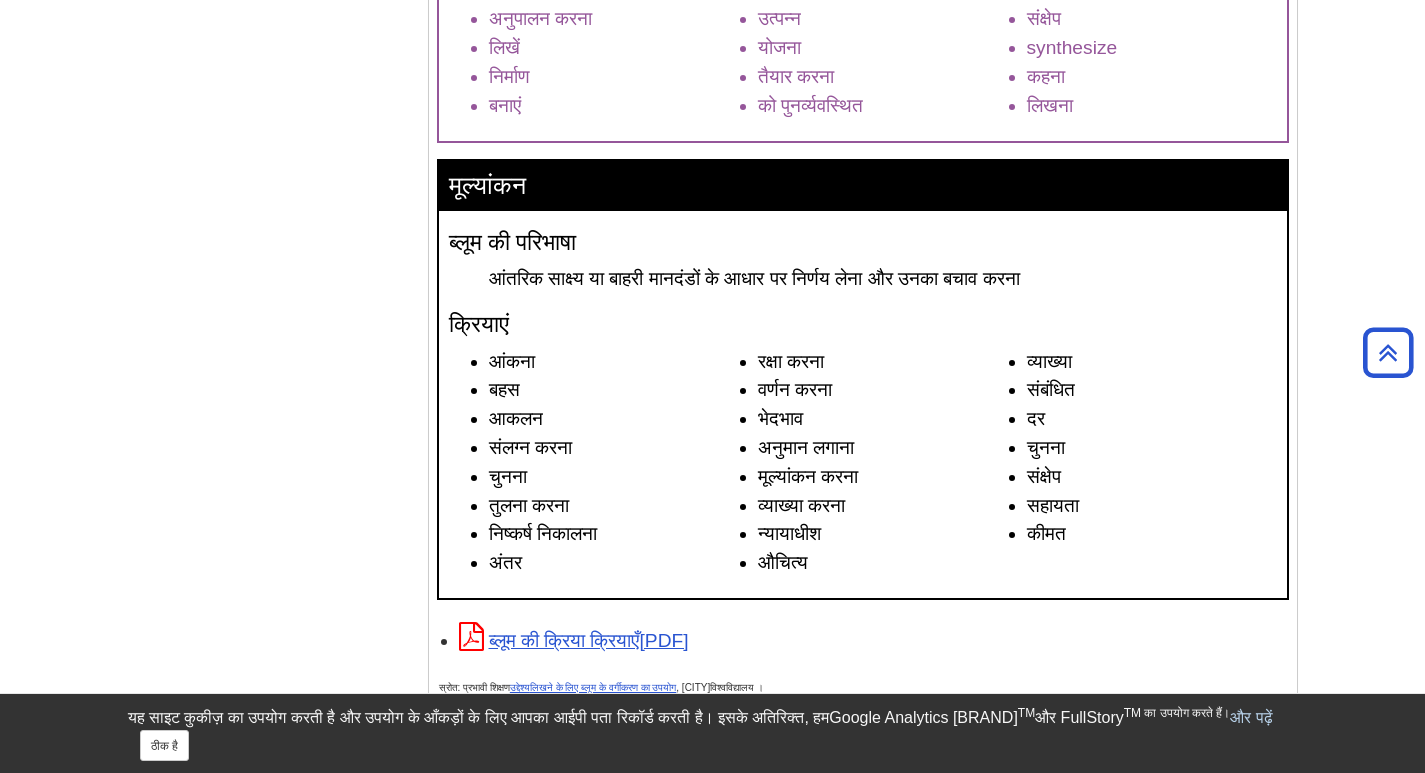 scroll, scrollTop: 2900, scrollLeft: 0, axis: vertical 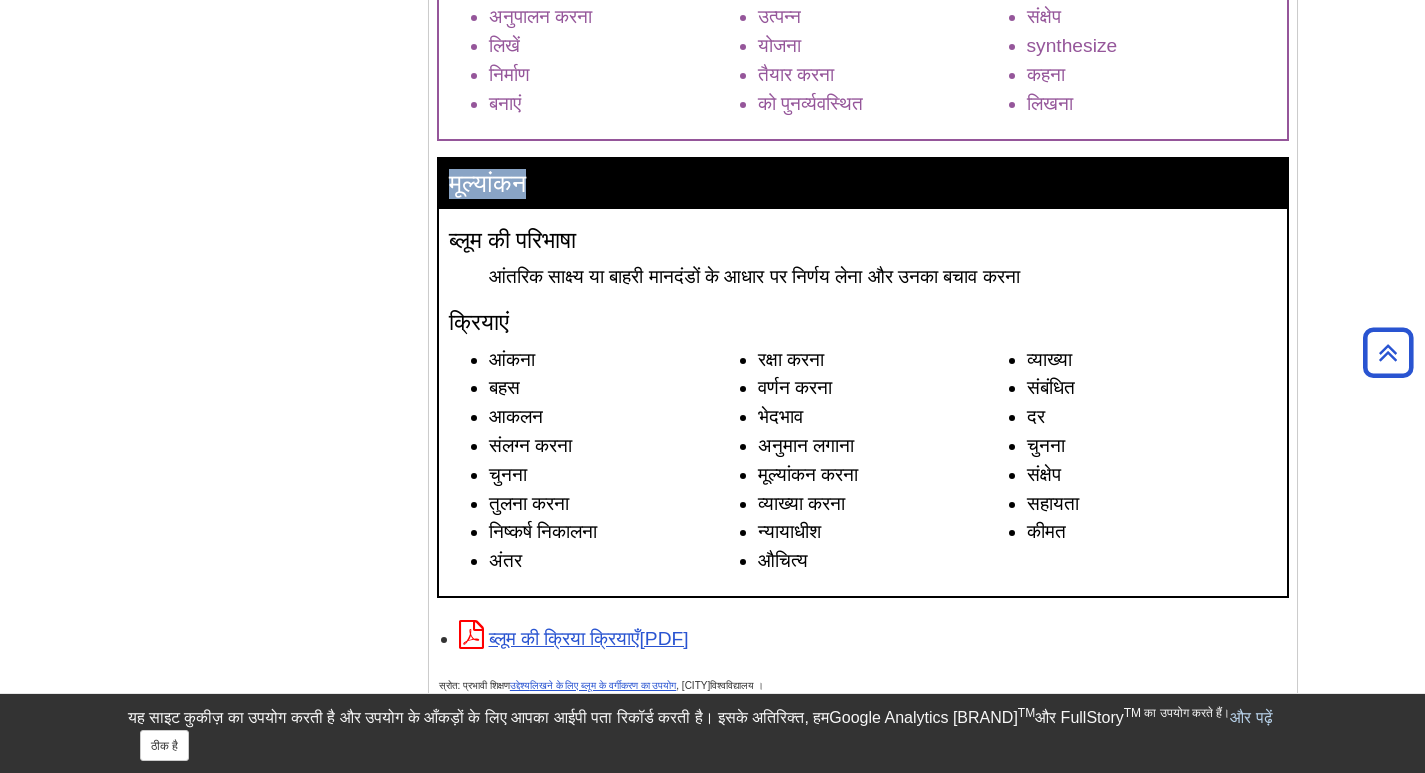 drag, startPoint x: 449, startPoint y: 211, endPoint x: 540, endPoint y: 209, distance: 91.02197 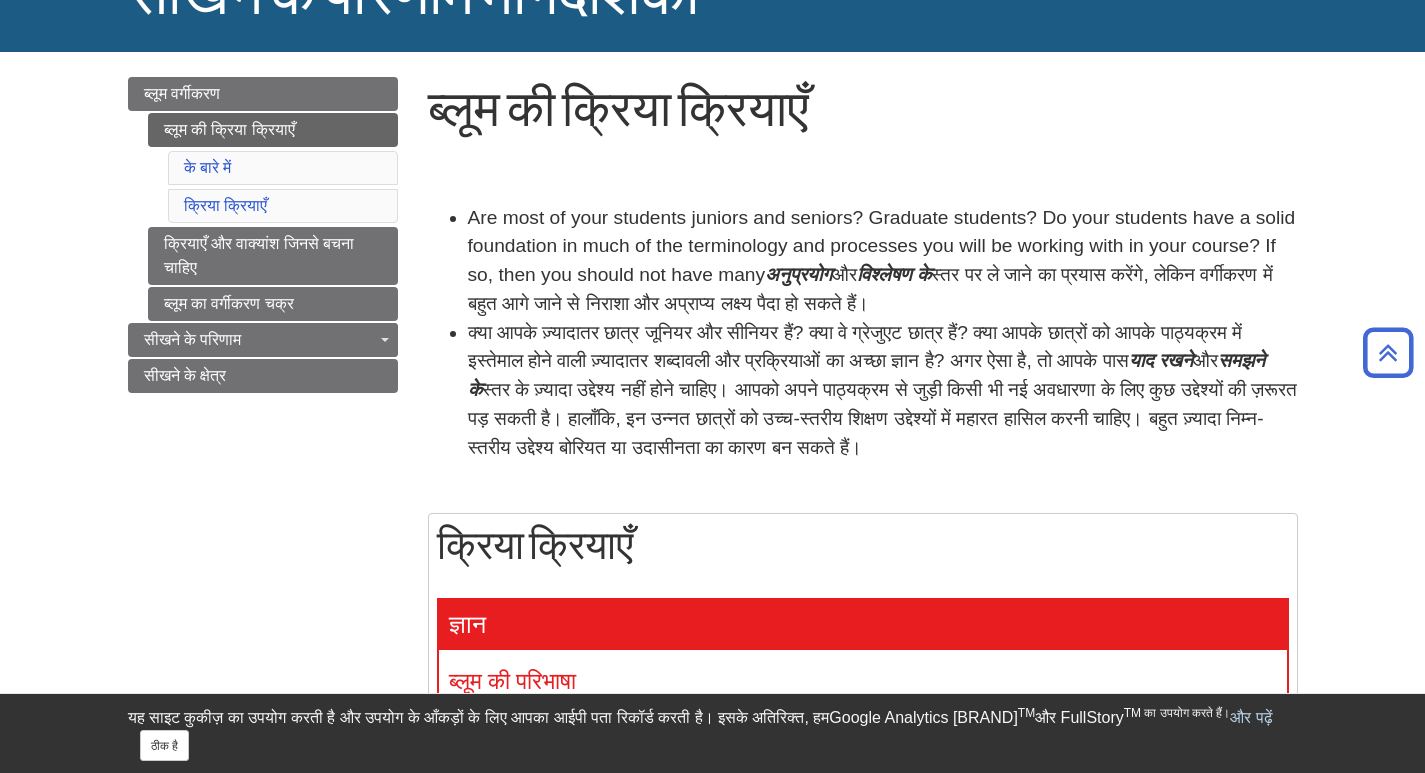 scroll, scrollTop: 100, scrollLeft: 0, axis: vertical 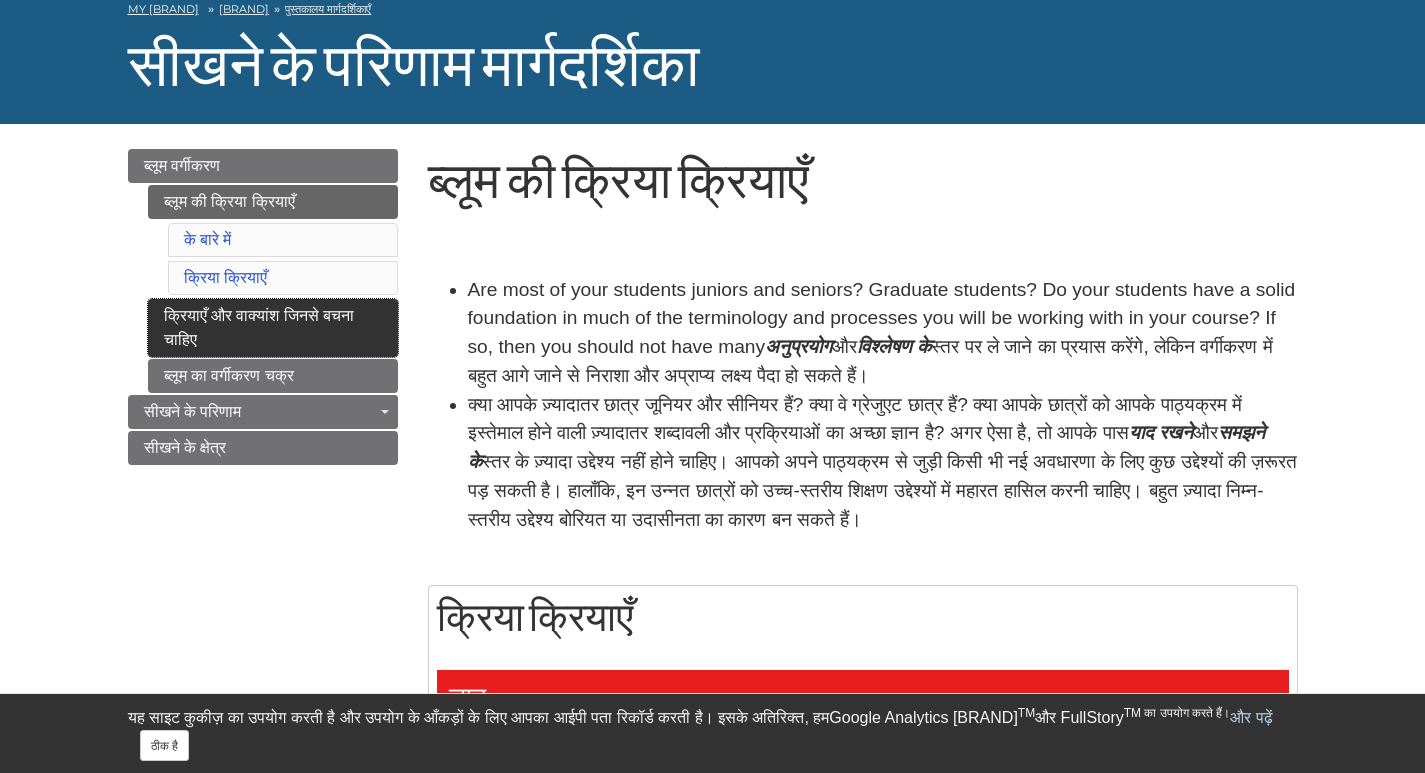 click on "क्रियाएँ और वाक्यांश जिनसे बचना चाहिए" at bounding box center (259, 327) 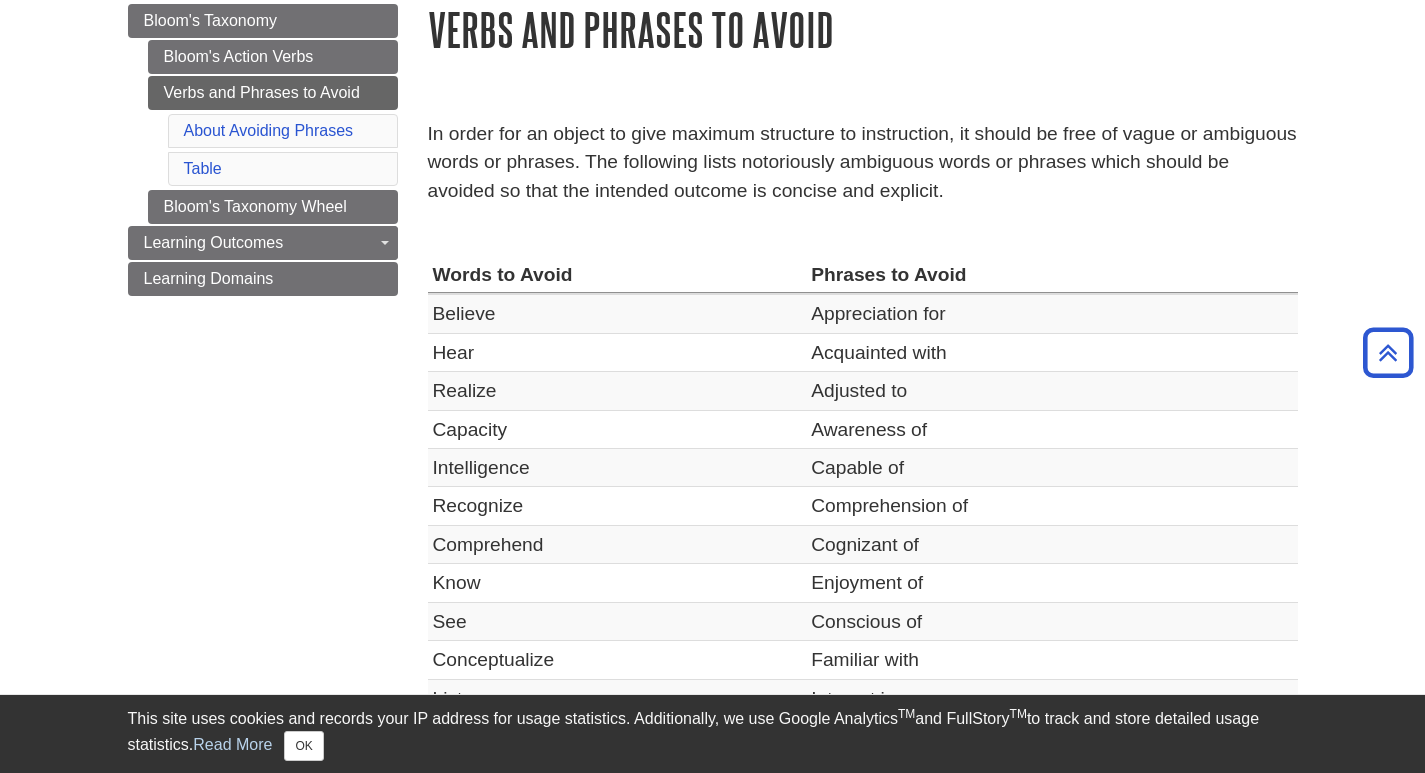 scroll, scrollTop: 200, scrollLeft: 0, axis: vertical 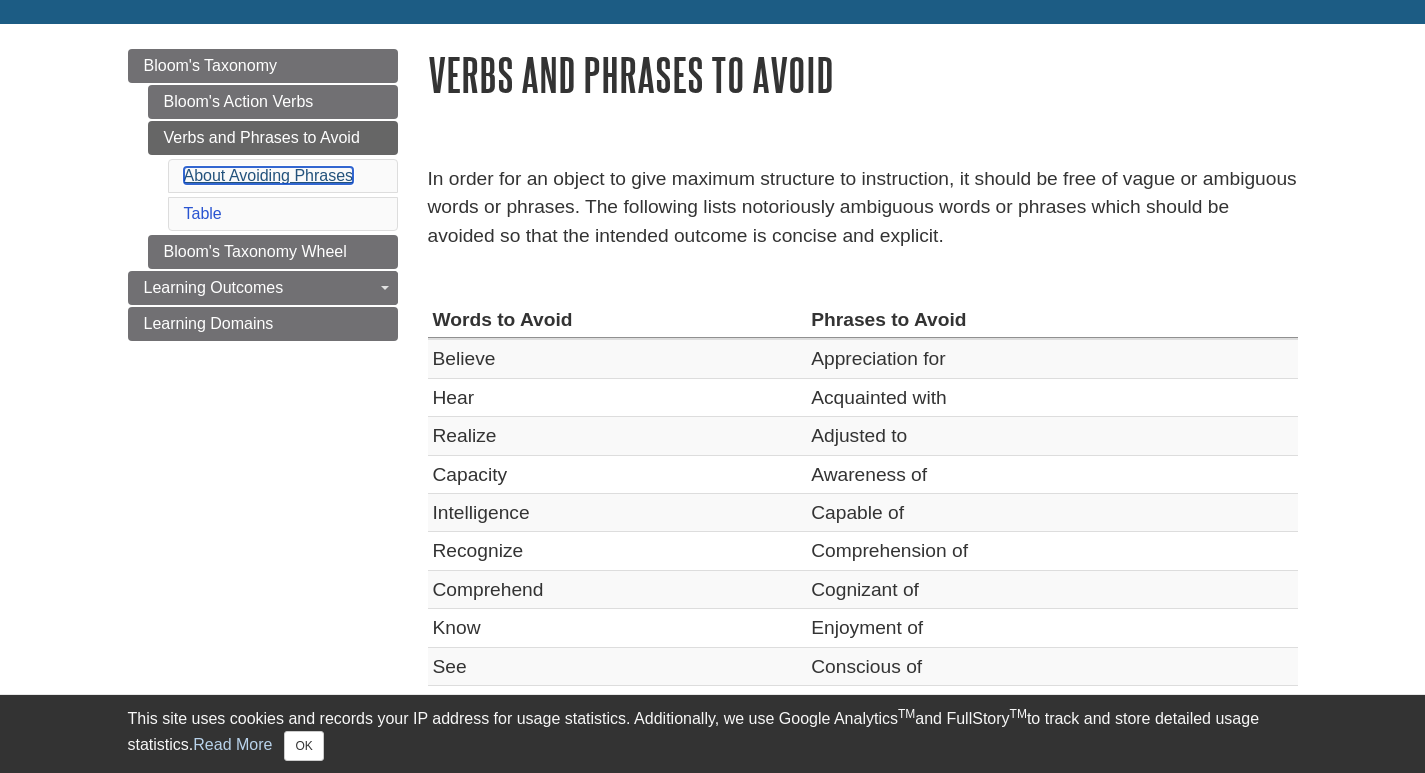 click on "About Avoiding Phrases" at bounding box center [269, 175] 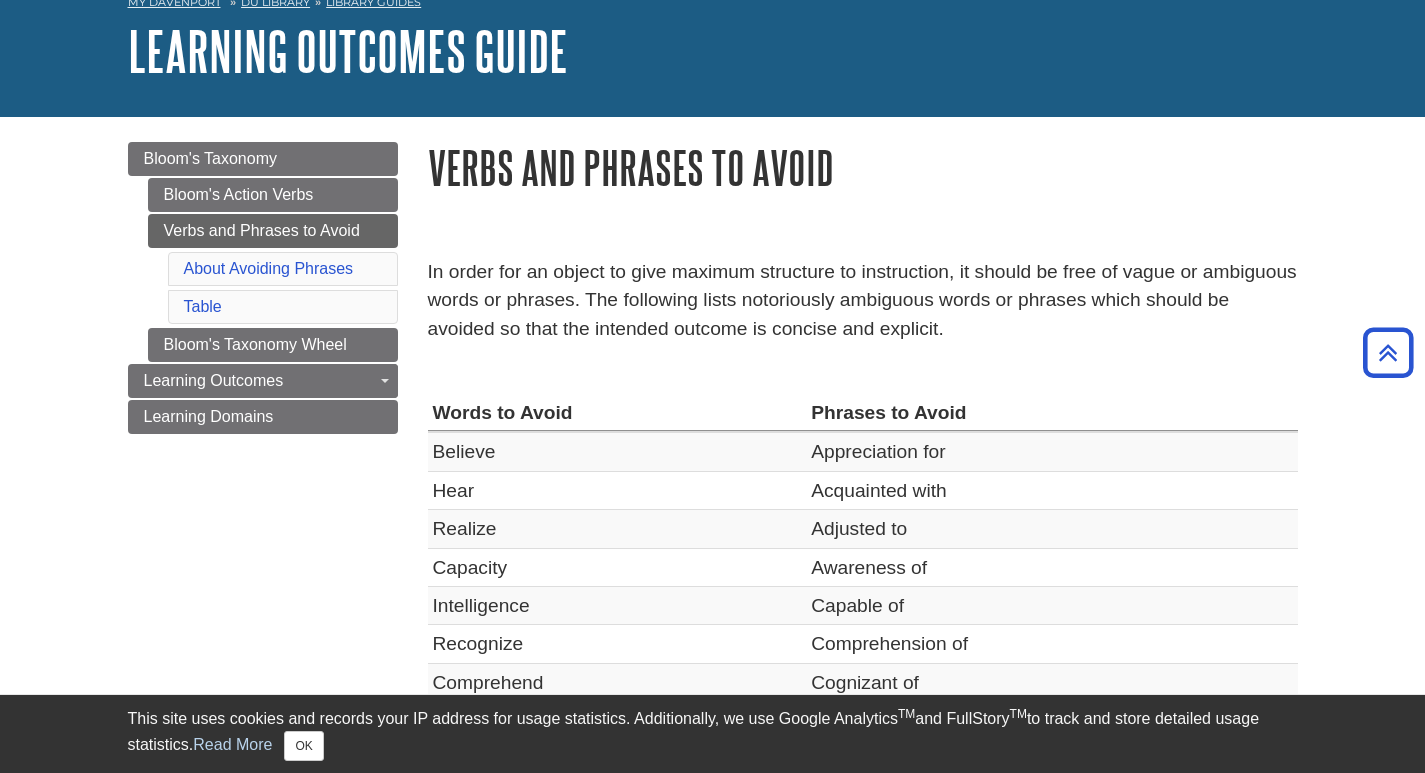 scroll, scrollTop: 65, scrollLeft: 0, axis: vertical 